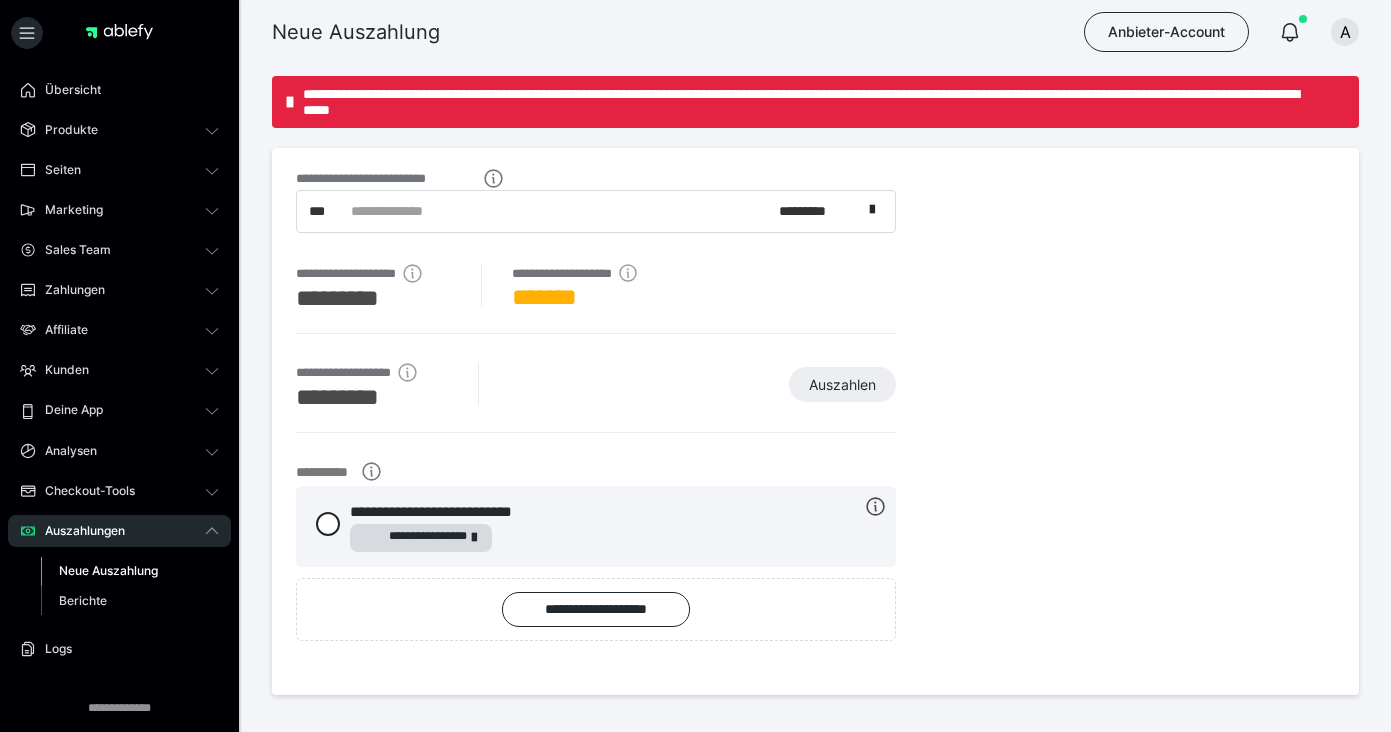 scroll, scrollTop: 0, scrollLeft: 0, axis: both 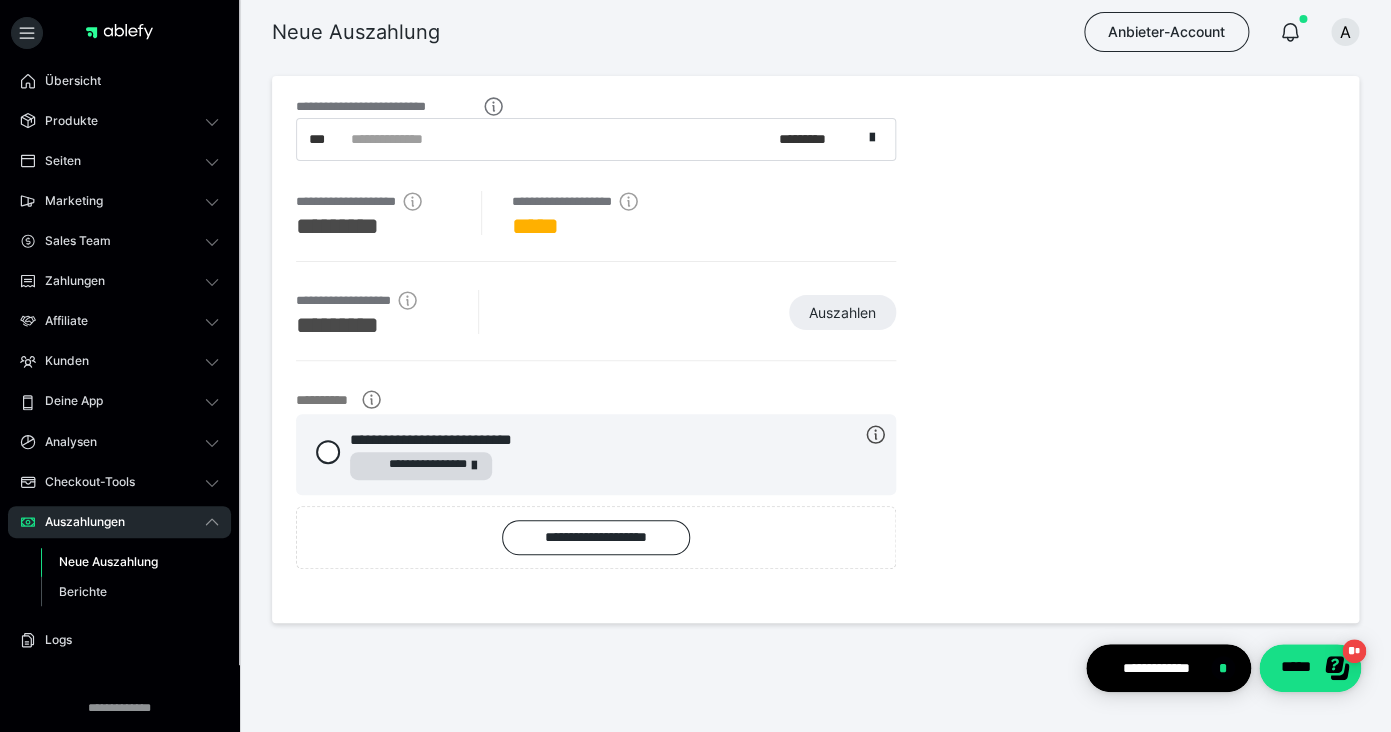 click on "**********" at bounding box center [596, 325] 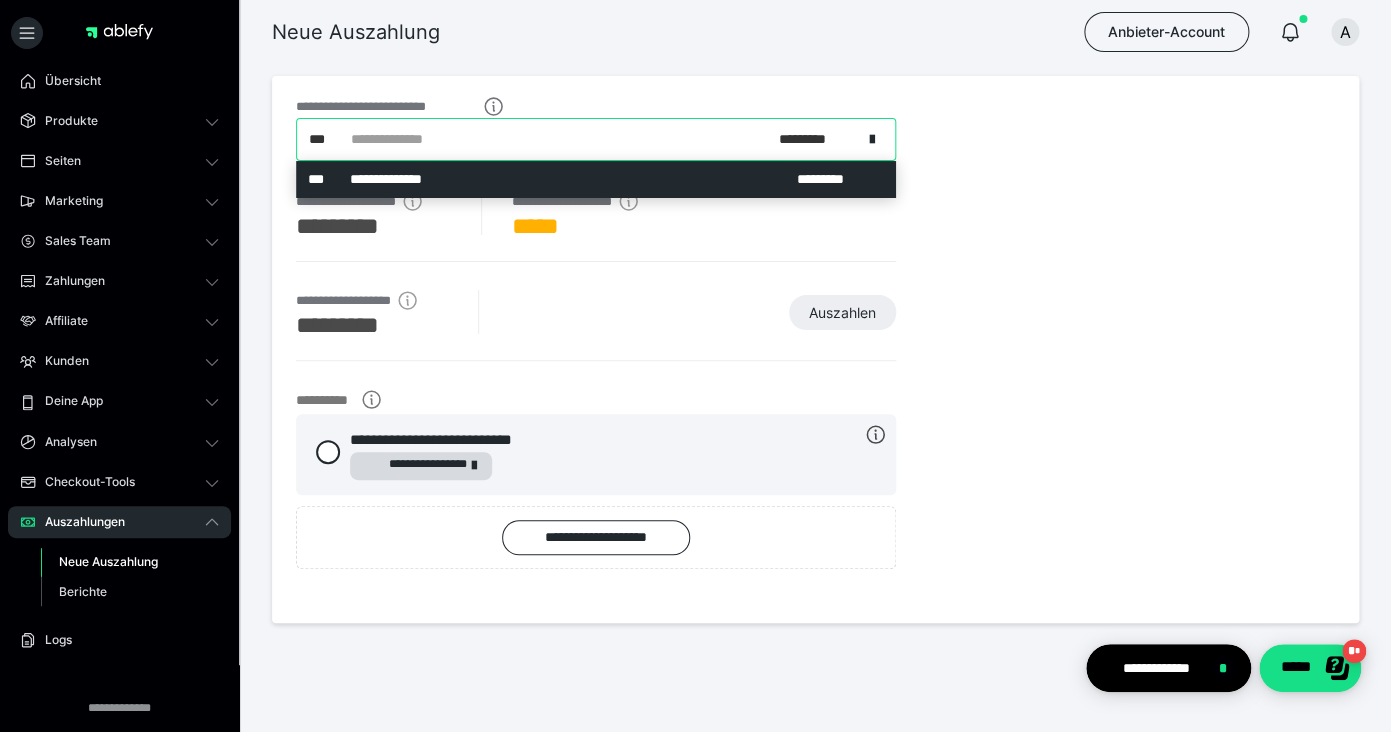 click on "**********" at bounding box center [579, 139] 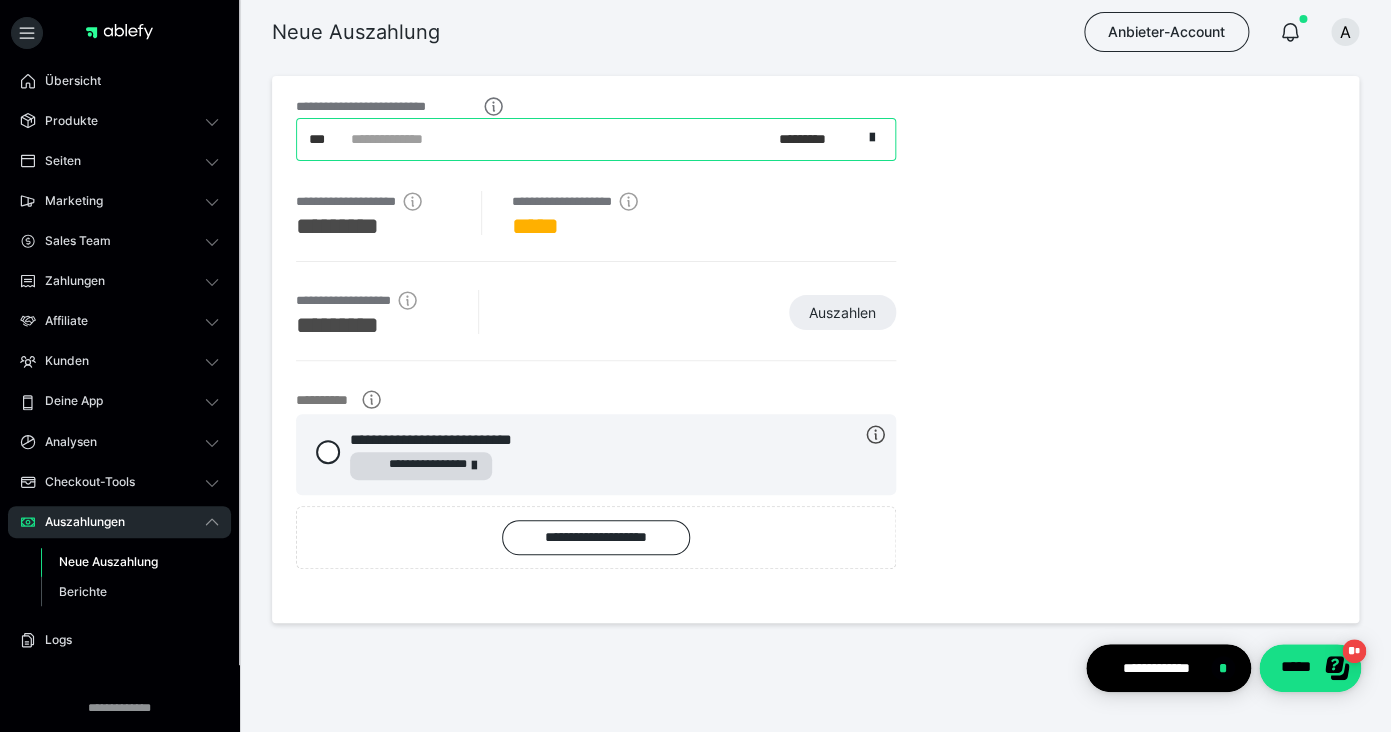 click on "**********" at bounding box center (579, 139) 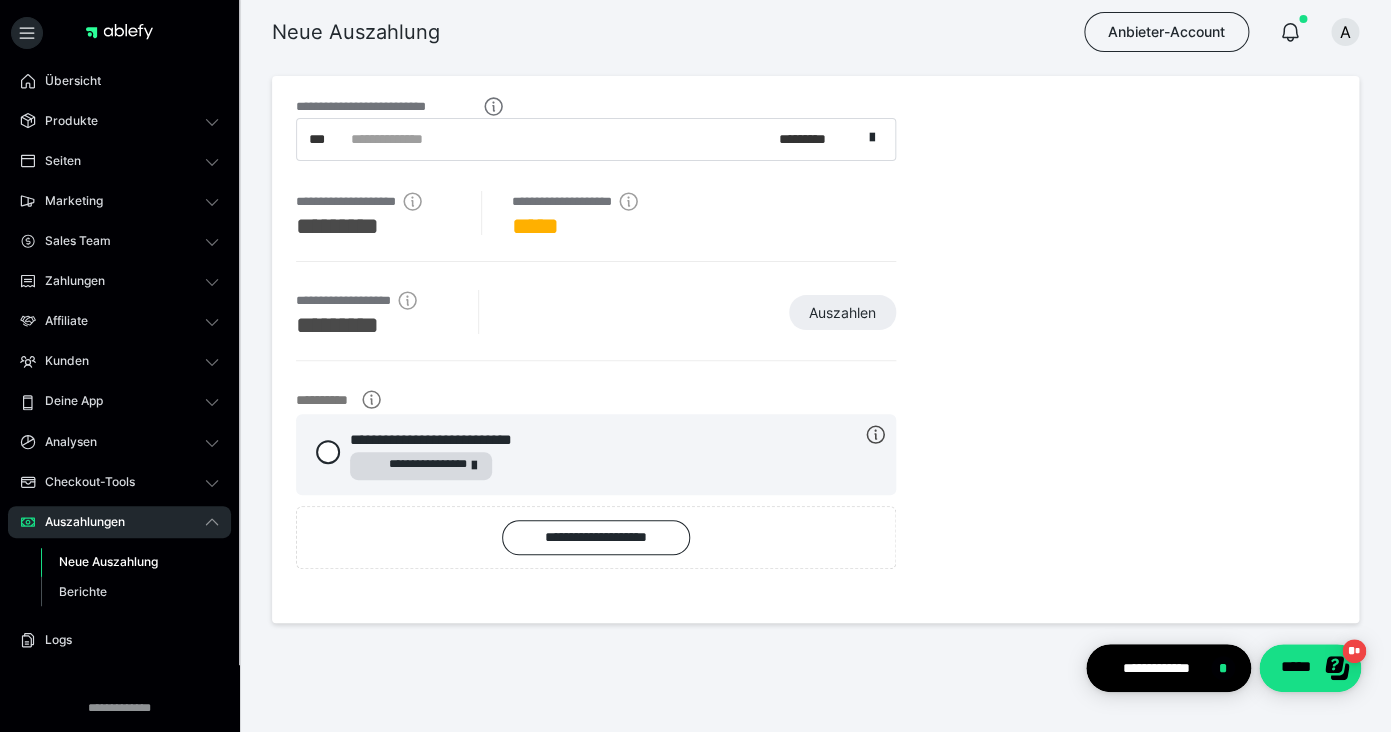 click on "**********" at bounding box center (596, 454) 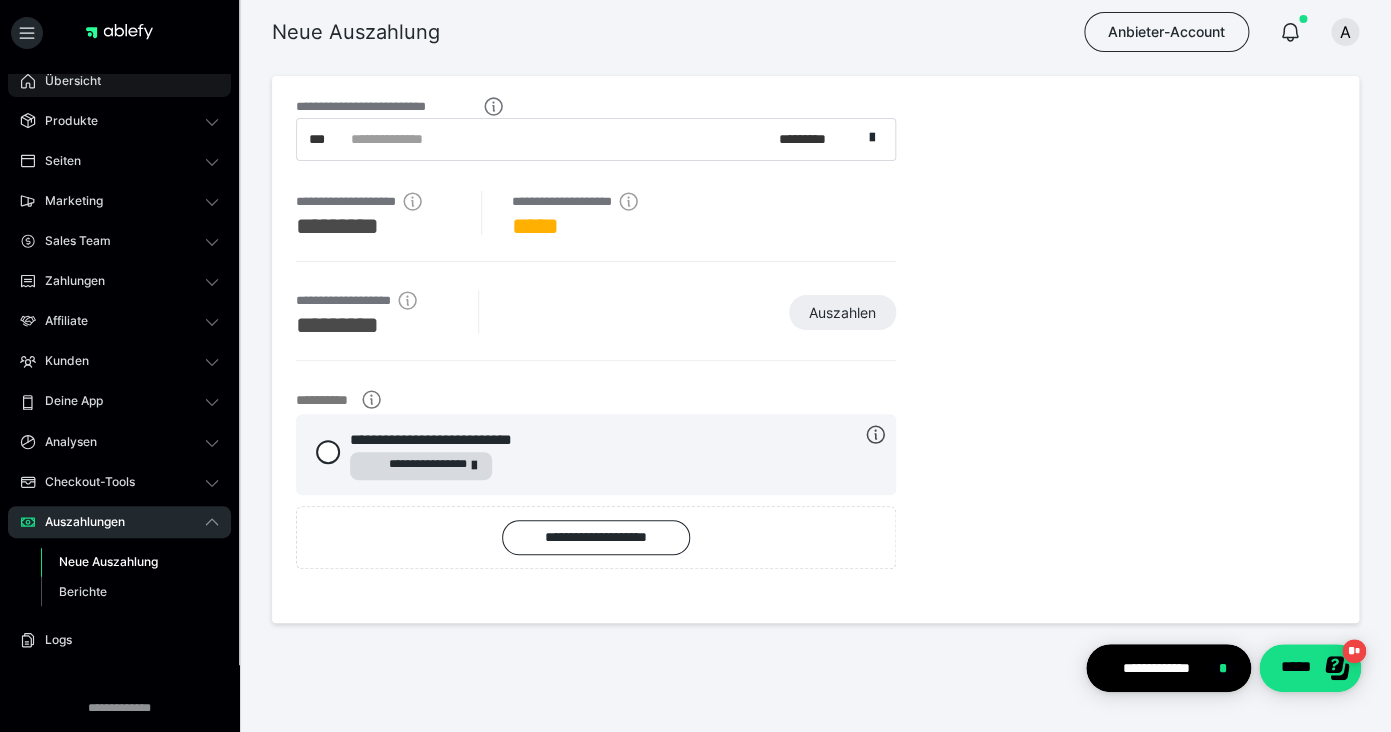 click on "Übersicht" at bounding box center [66, 81] 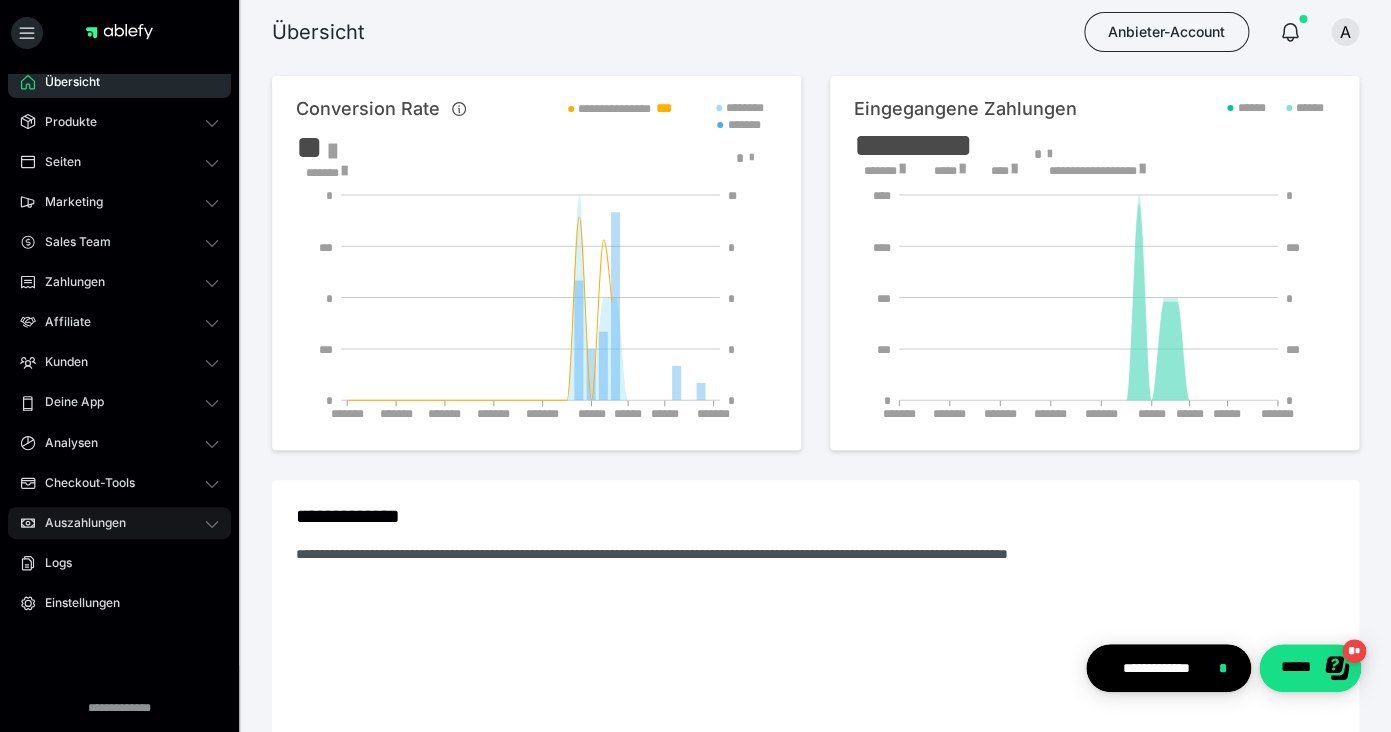 click on "Übersicht Produkte Alle Produkte Produkt-Kategorien Online-Kurs-Themes Mediathek Seiten Shop-Themes Membership-Themes ableSHARE Marketing Gutscheincodes Marketing-Tools Live-Stream-Events Content-IDs Upsell-Funnels Order Bumps Tracking-Codes E-Mail-Schnittstellen Webhooks Sales Team Sales Team Zahlungen Bestellungen Fälligkeiten Transaktionen Rechnungen & Storno-Rechnungen Teilzahlungen ablefy CONNECT Mahnwesen & Inkasso Affiliate Affiliate-Programme Affiliates Statistiken Landingpages Kunden Kunden Kurs-Zugänge Membership-Zugänge E-Ticket-Bestellungen Awards Lizenzschlüssel Deine App Analysen Analysen Analysen 3.0 Checkout-Tools Bezahlseiten-Templates Zahlungspläne Zusatzkosten Widerrufskonditionen Zusatzfelder Zusatzfeld-Antworten Steuersätze Auszahlungen Neue Auszahlung Berichte Logs Einstellungen" at bounding box center (119, 402) 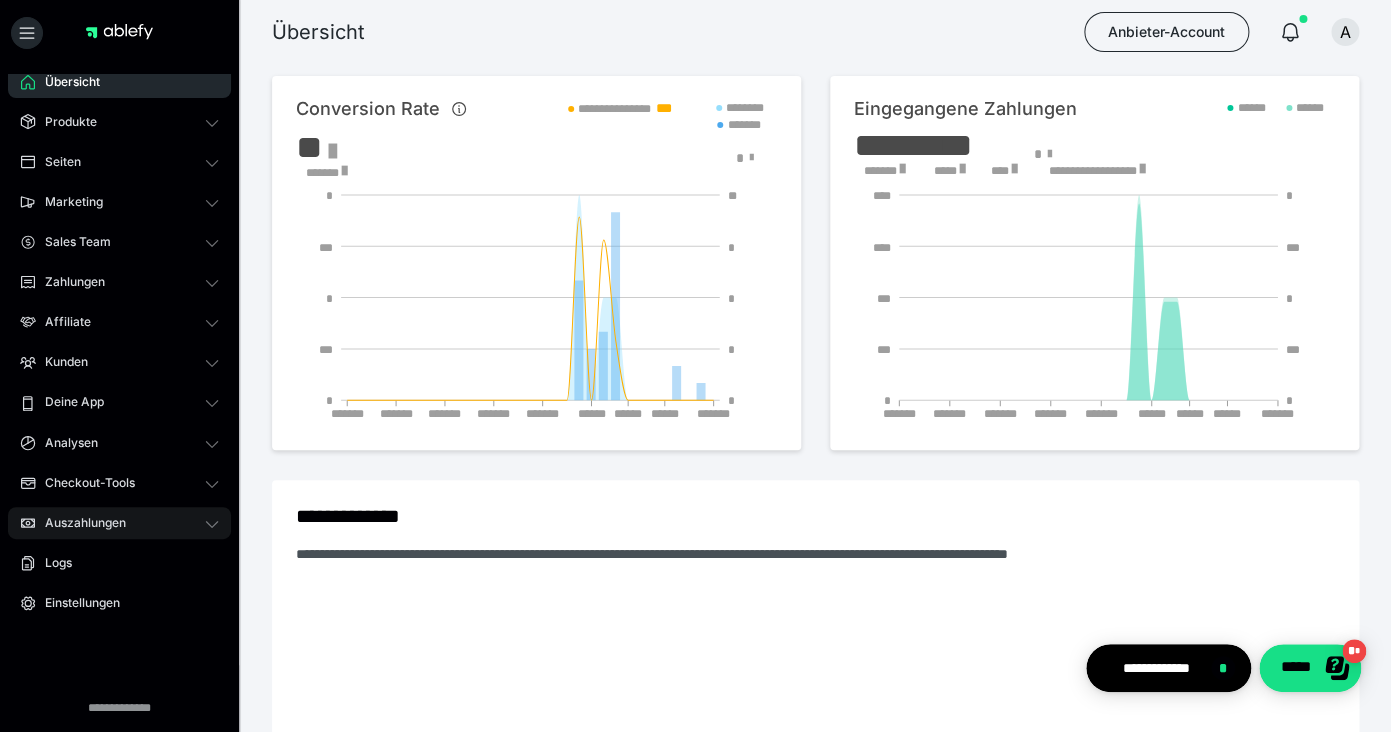click on "Auszahlungen" at bounding box center (119, 523) 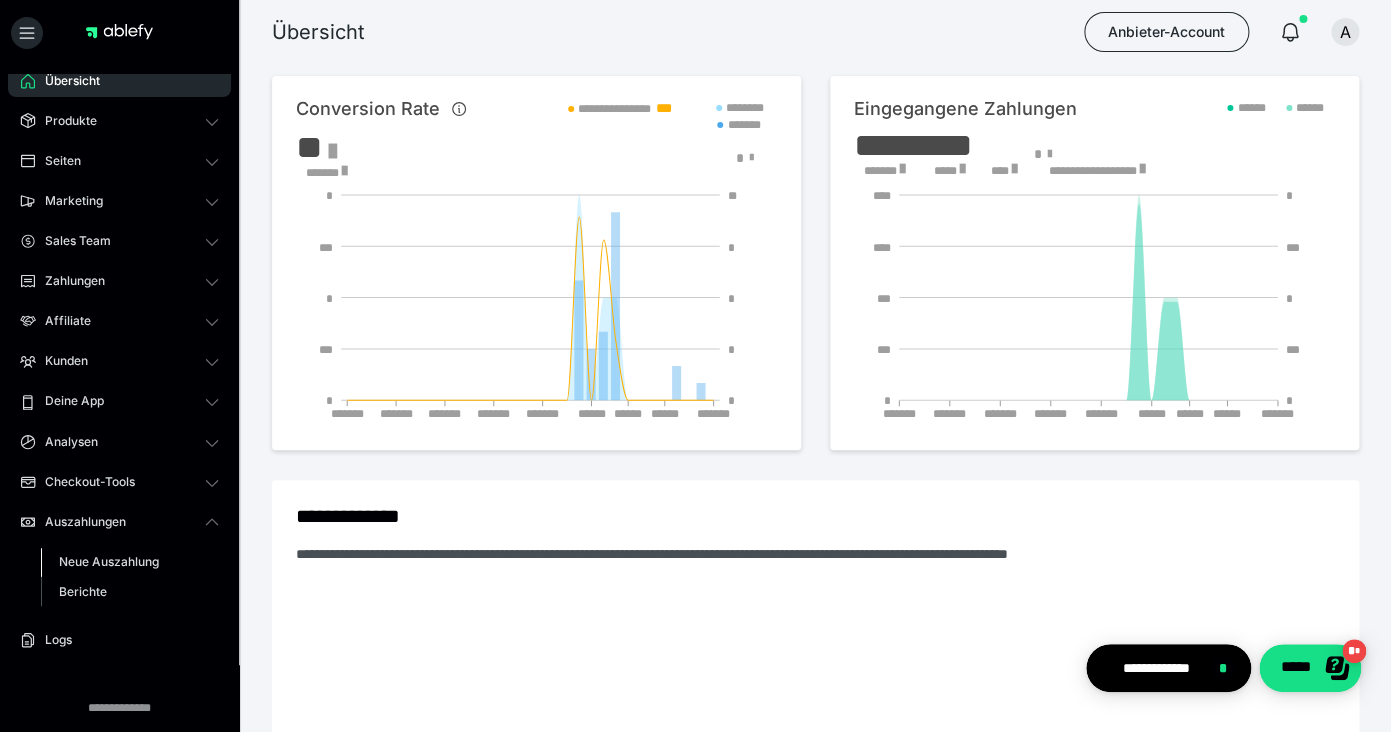 click on "Neue Auszahlung" at bounding box center [109, 561] 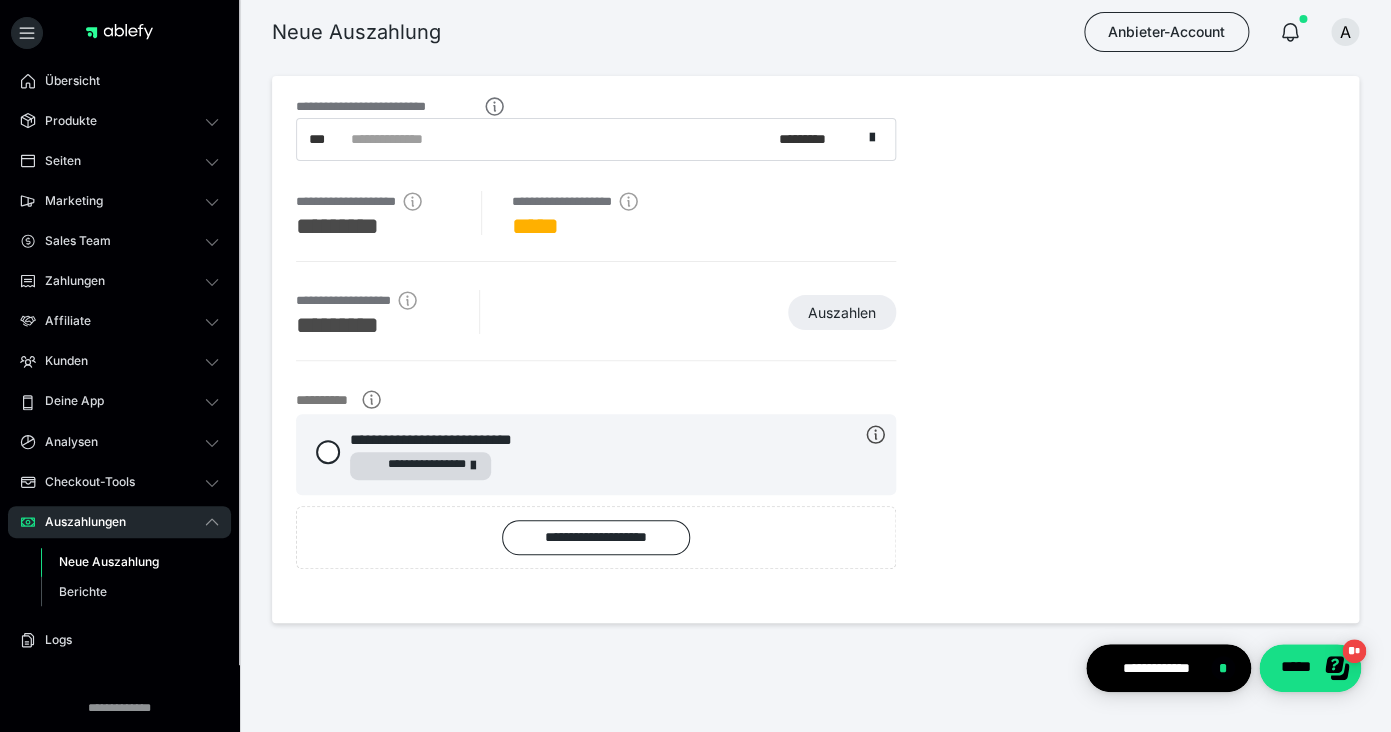 click on "**********" at bounding box center (596, 325) 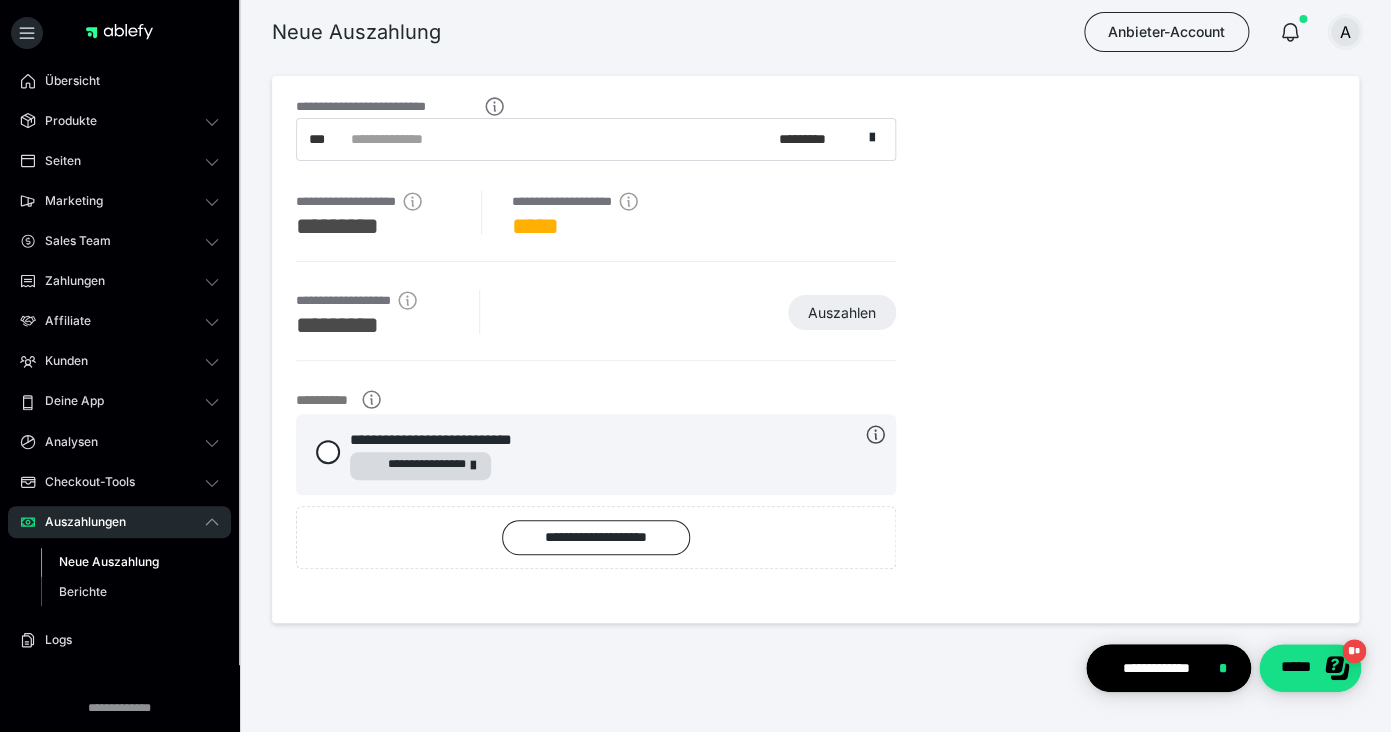 click on "A" at bounding box center [1345, 32] 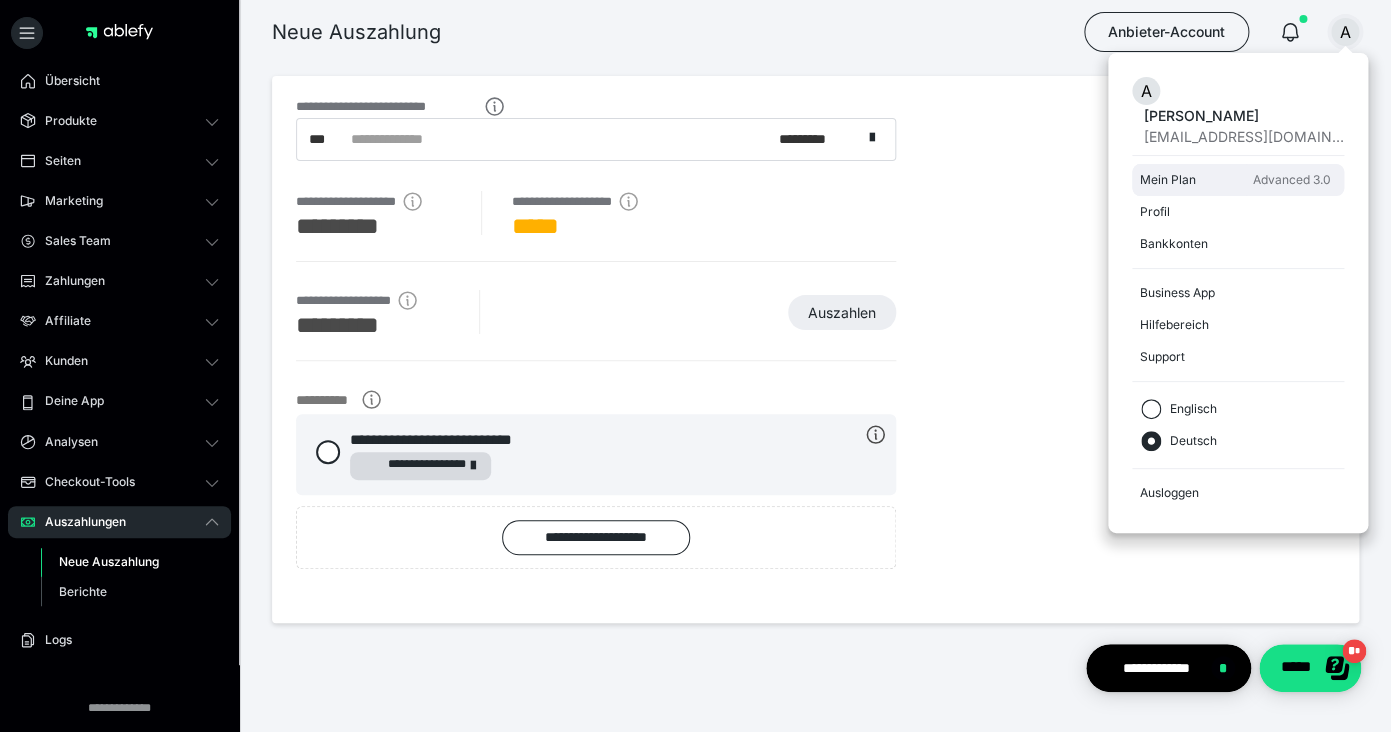 click on "Mein Plan" at bounding box center [1192, 180] 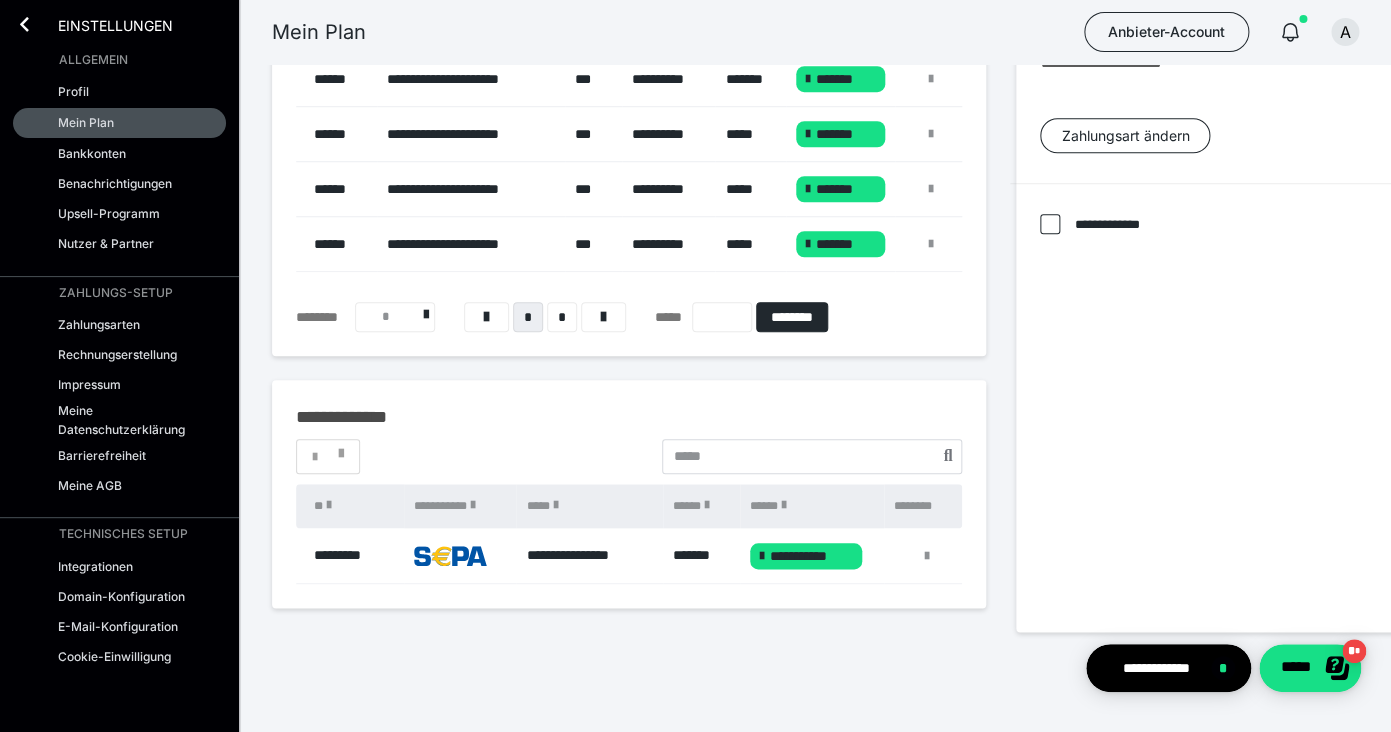scroll, scrollTop: 0, scrollLeft: 0, axis: both 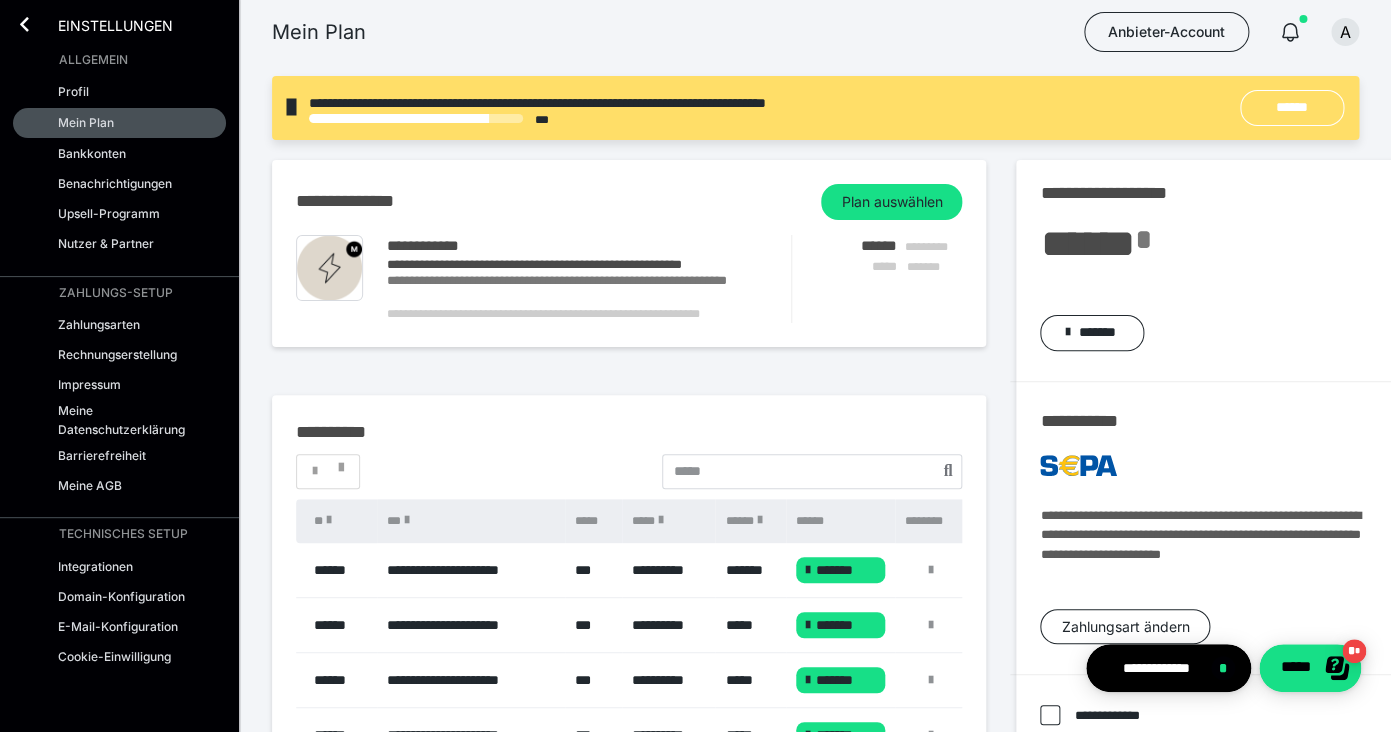 drag, startPoint x: 687, startPoint y: 536, endPoint x: 204, endPoint y: 303, distance: 536.263 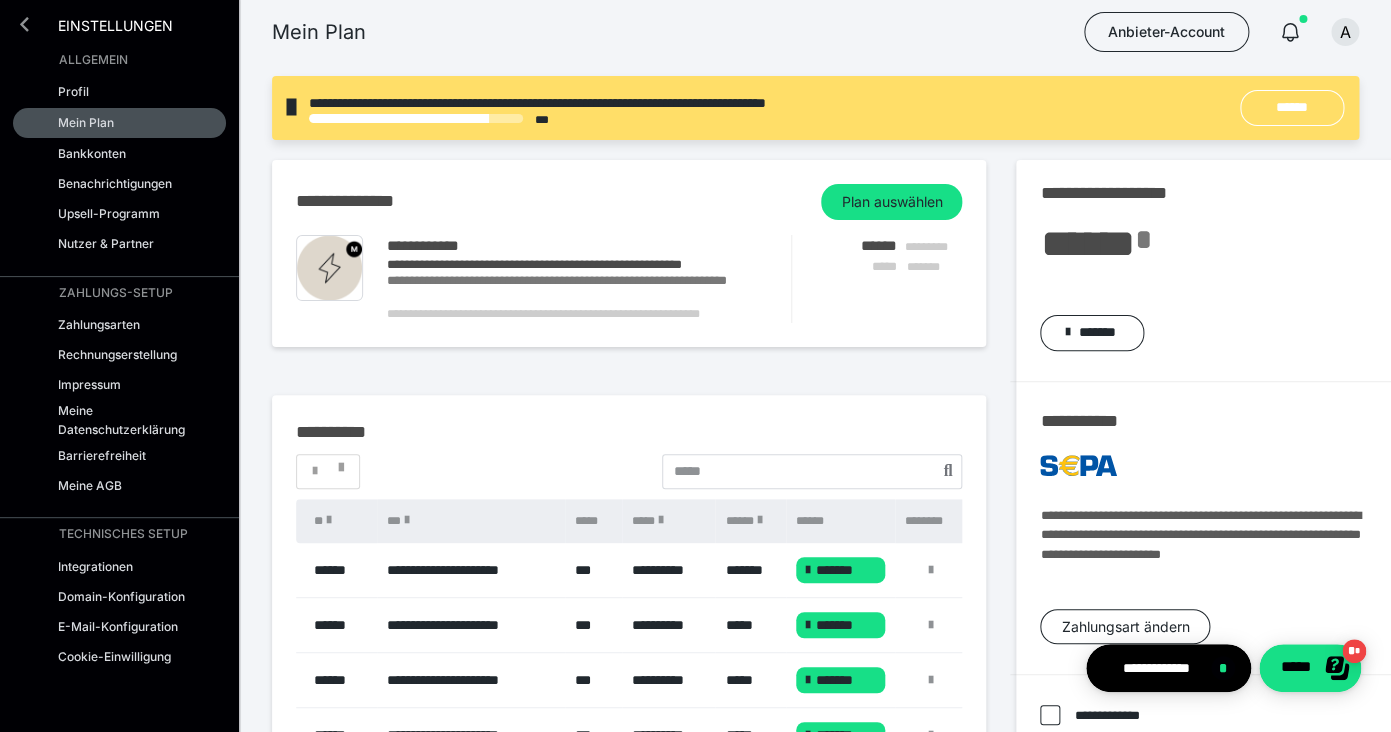click at bounding box center [24, 24] 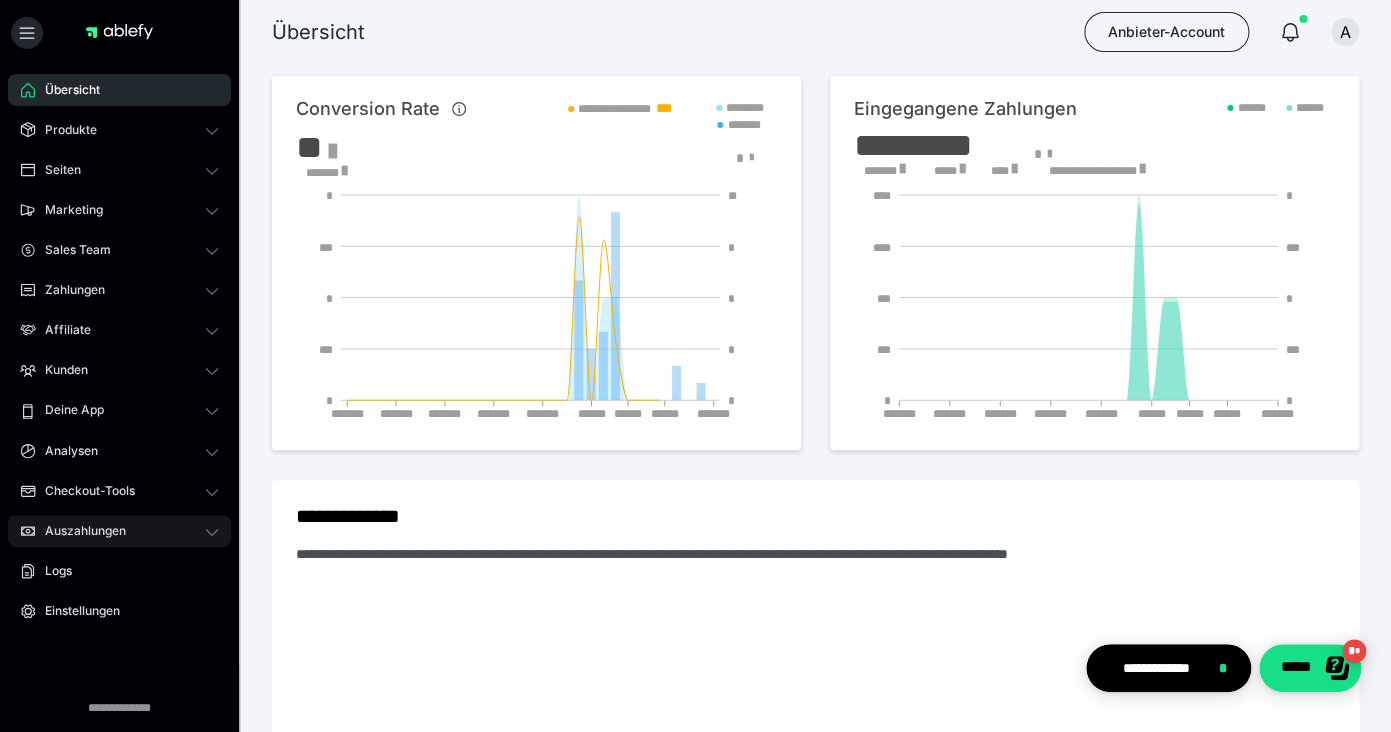 click on "Auszahlungen" at bounding box center [119, 531] 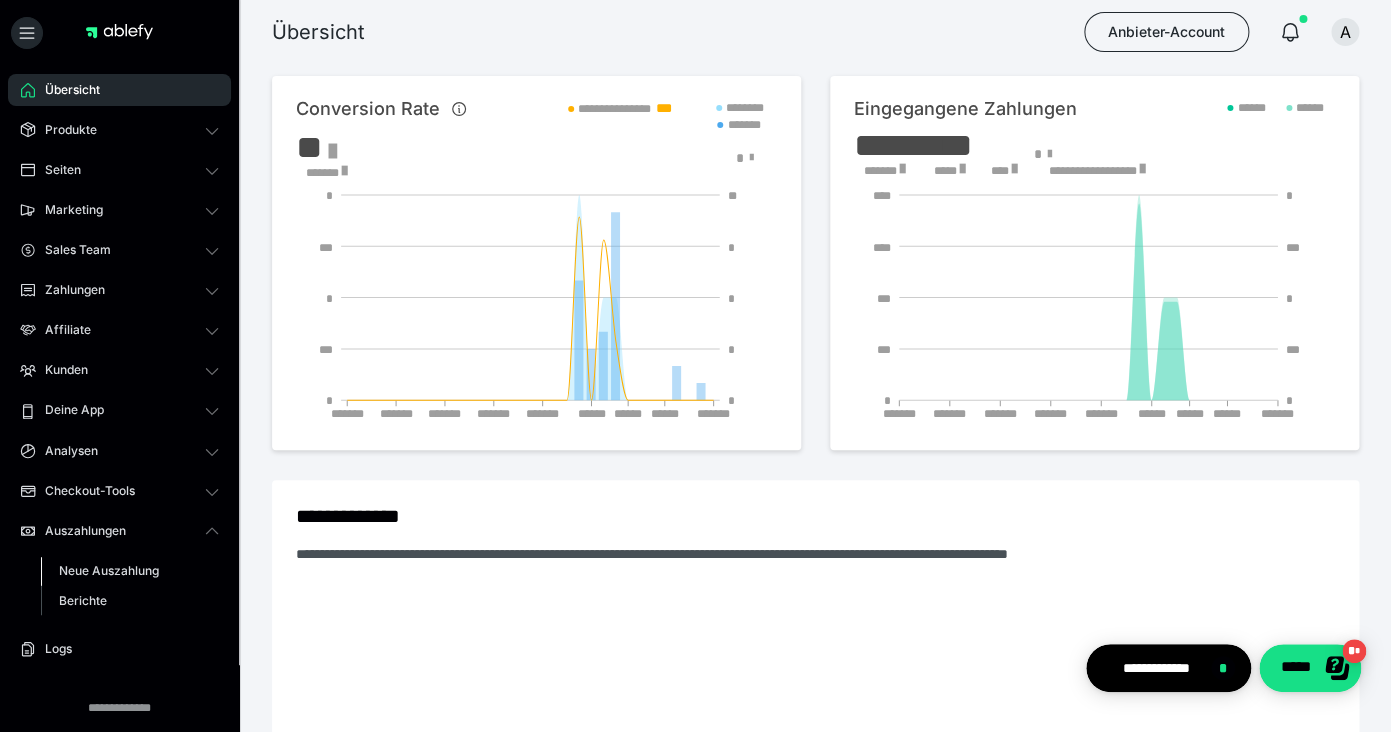 click on "Neue Auszahlung" at bounding box center [109, 570] 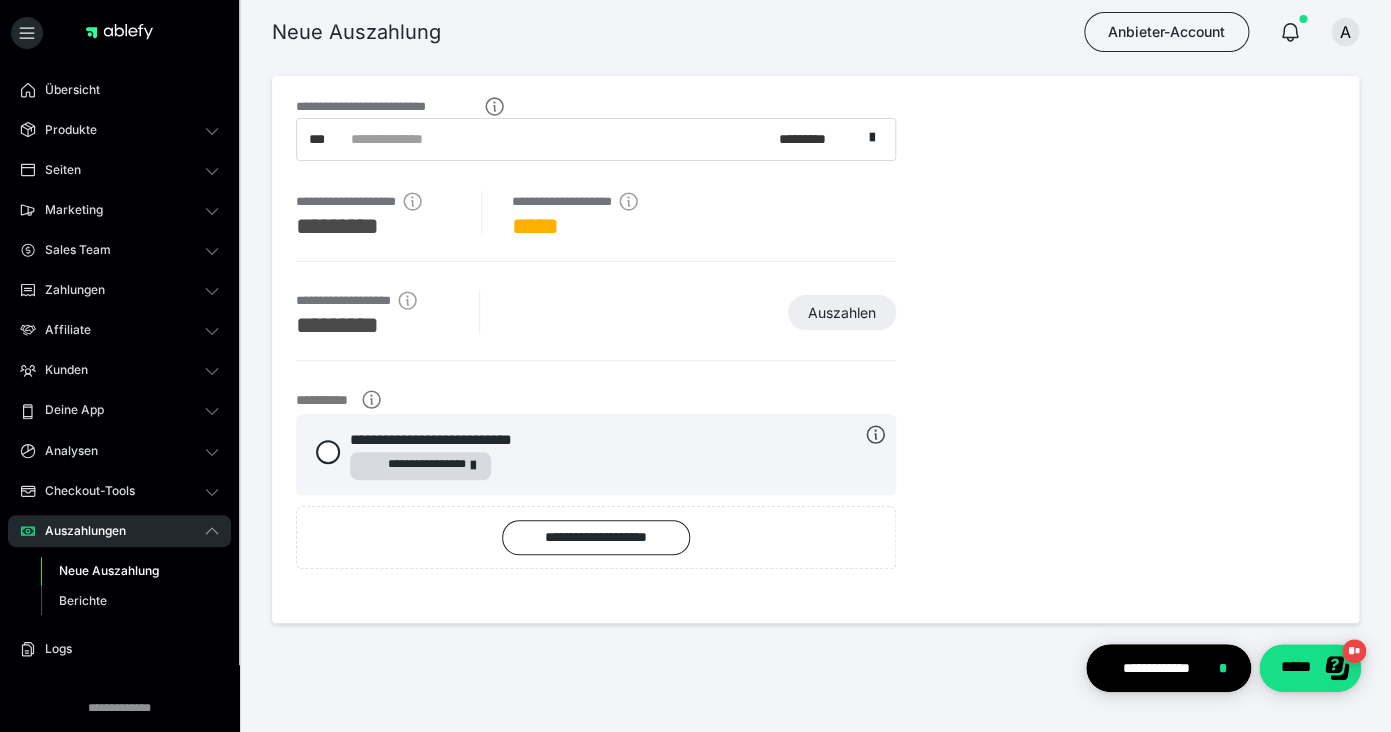 click on "**********" at bounding box center [596, 454] 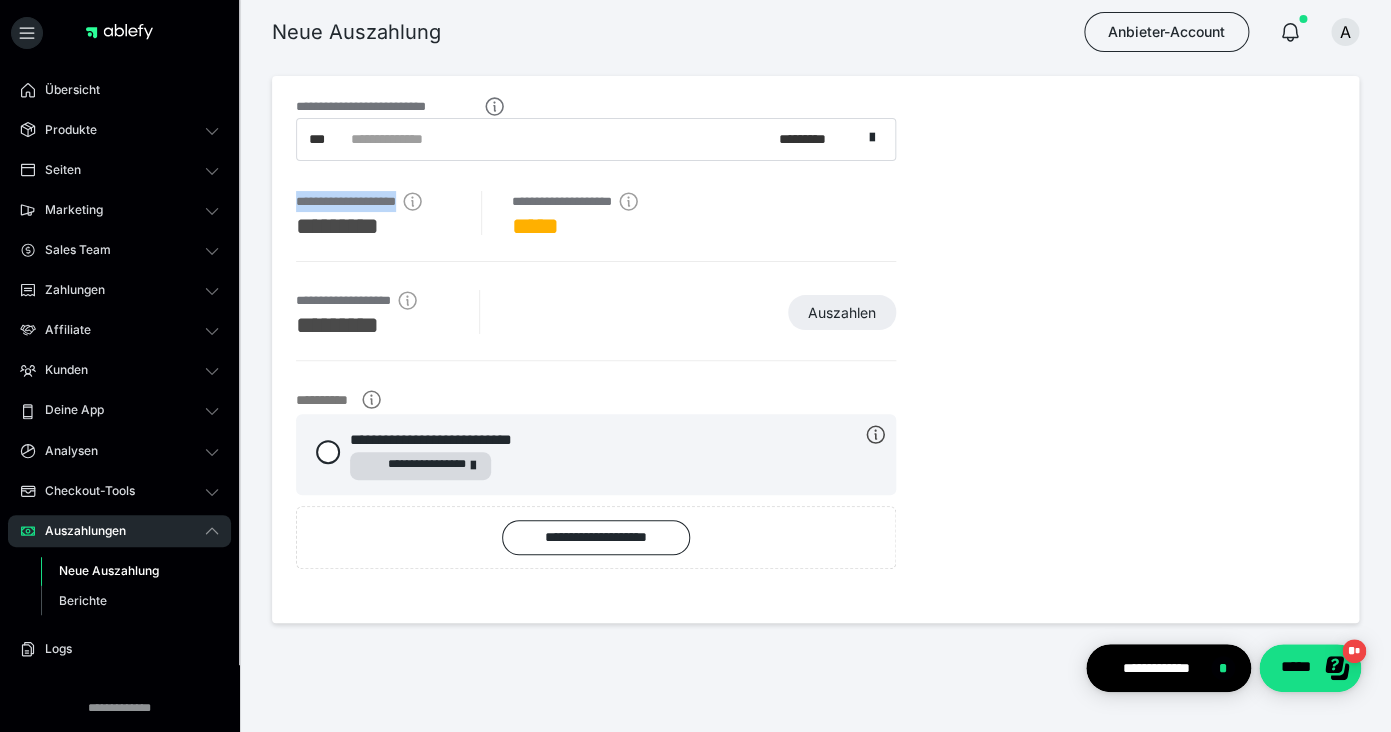 drag, startPoint x: 831, startPoint y: 310, endPoint x: 819, endPoint y: 153, distance: 157.45793 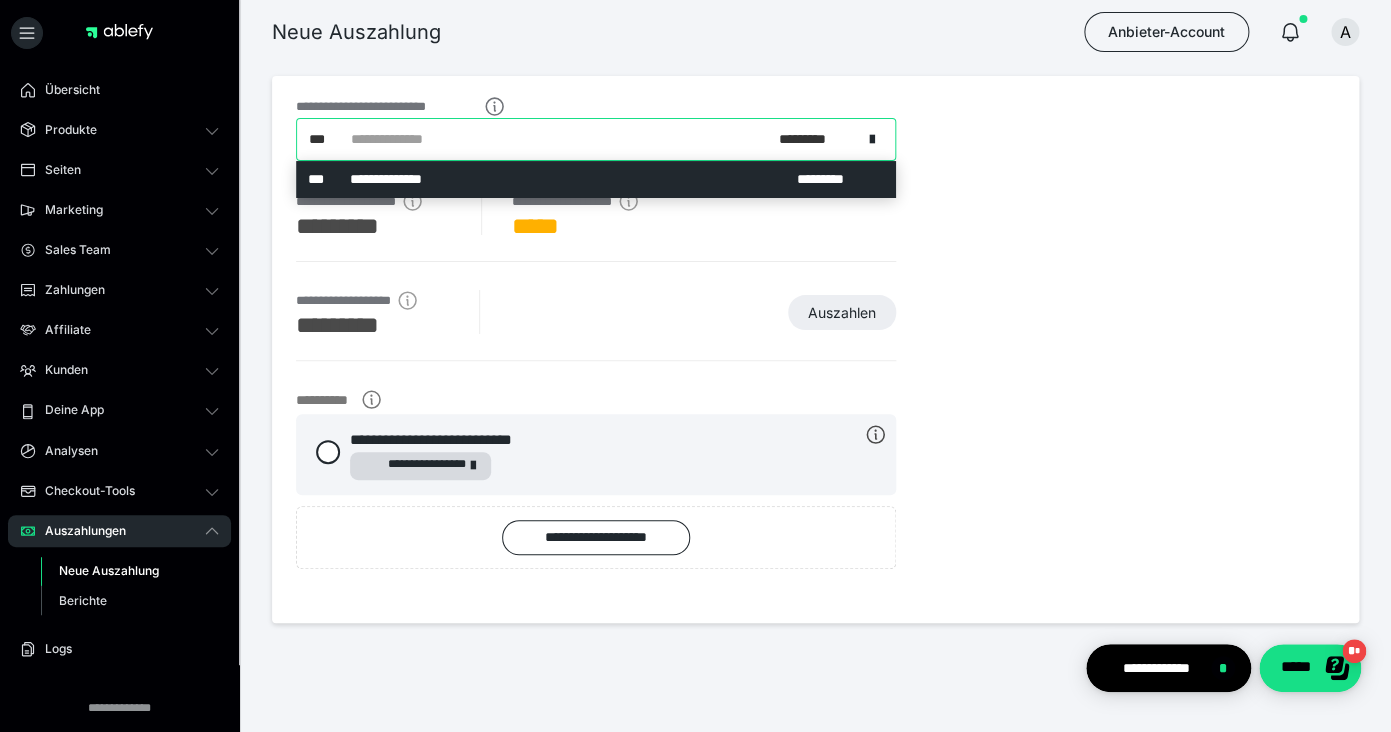 click on "**********" at bounding box center [579, 139] 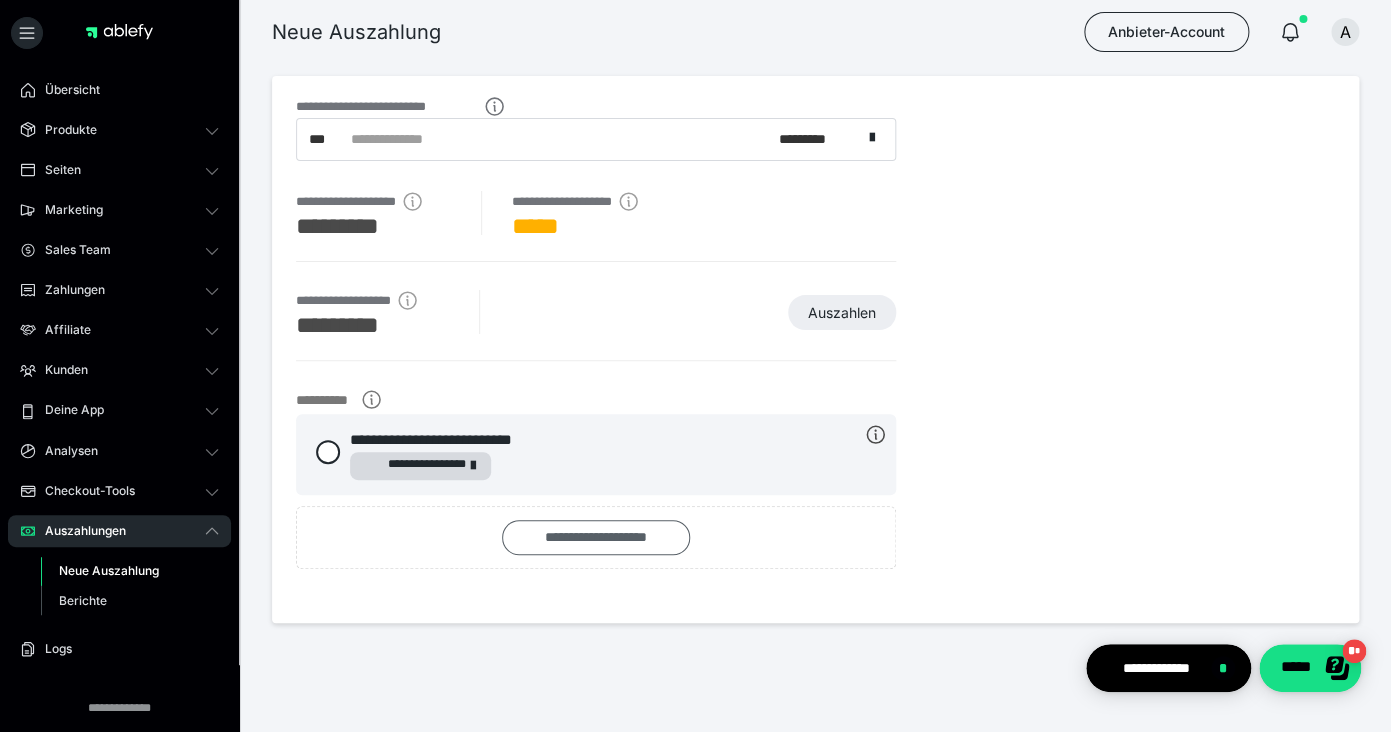 click on "**********" at bounding box center (596, 538) 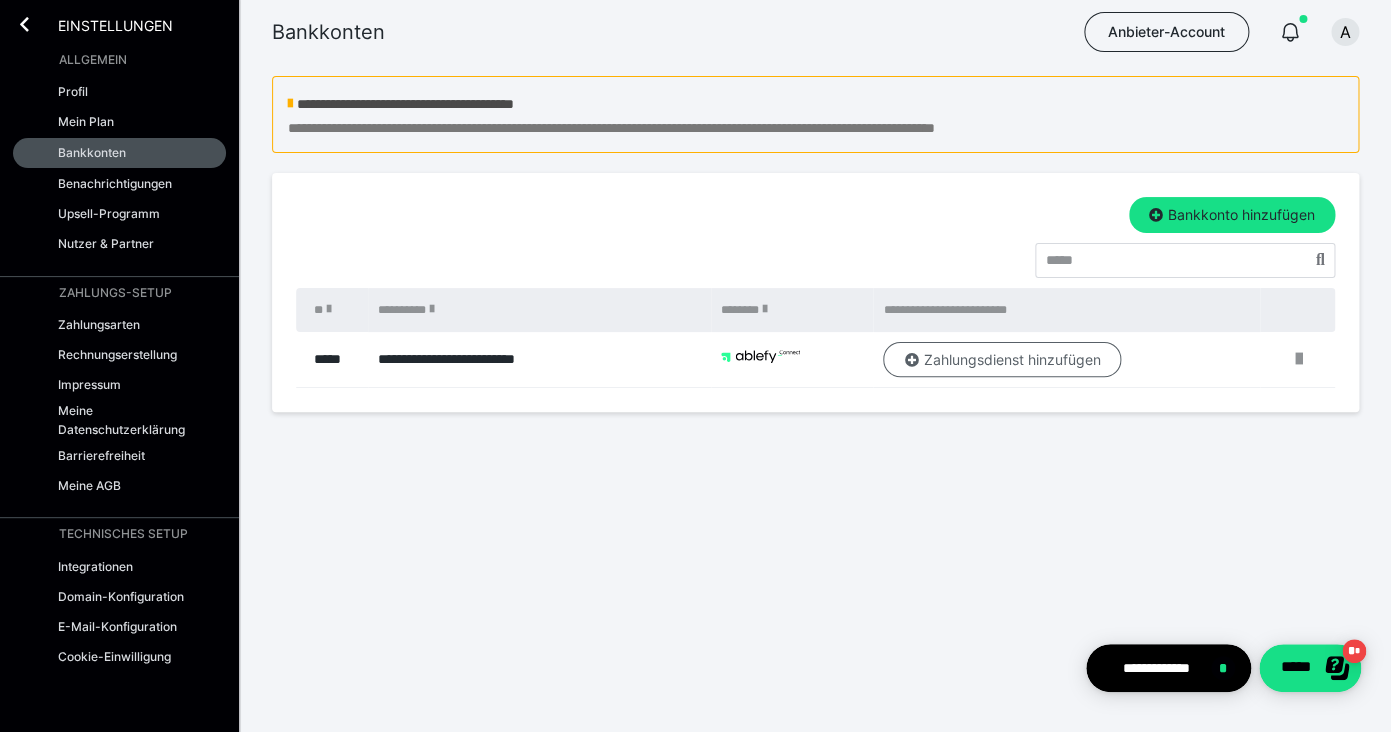 click on "Zahlungsdienst hinzufügen" at bounding box center [1002, 360] 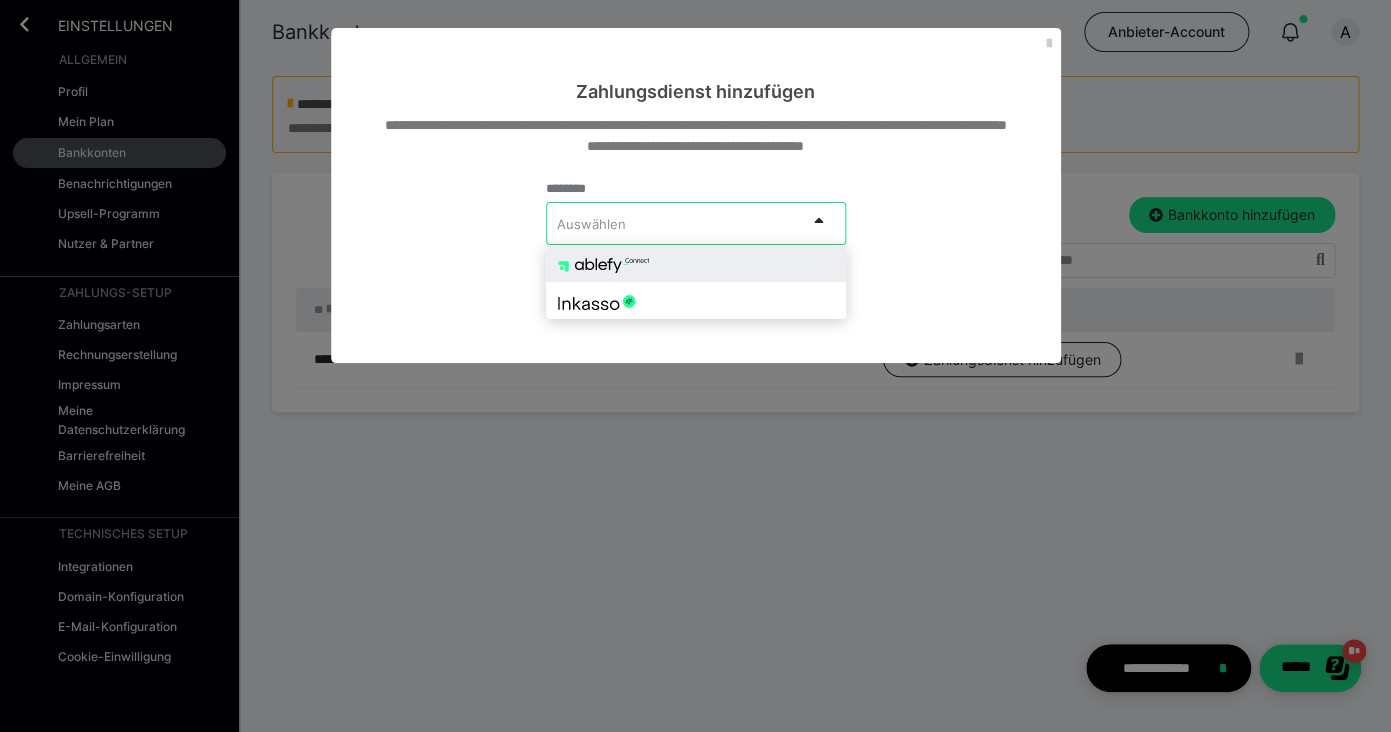 click on "Auswählen" at bounding box center (676, 223) 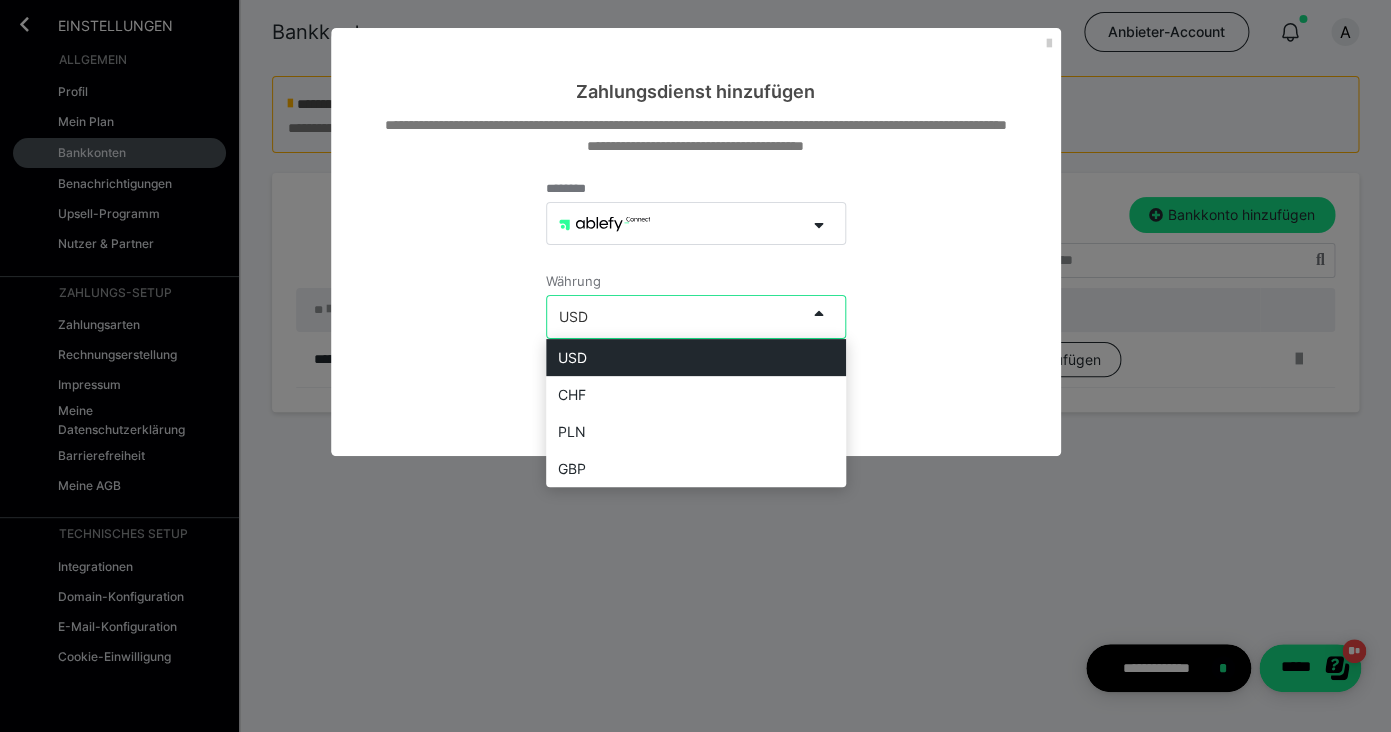 click on "USD" at bounding box center (676, 316) 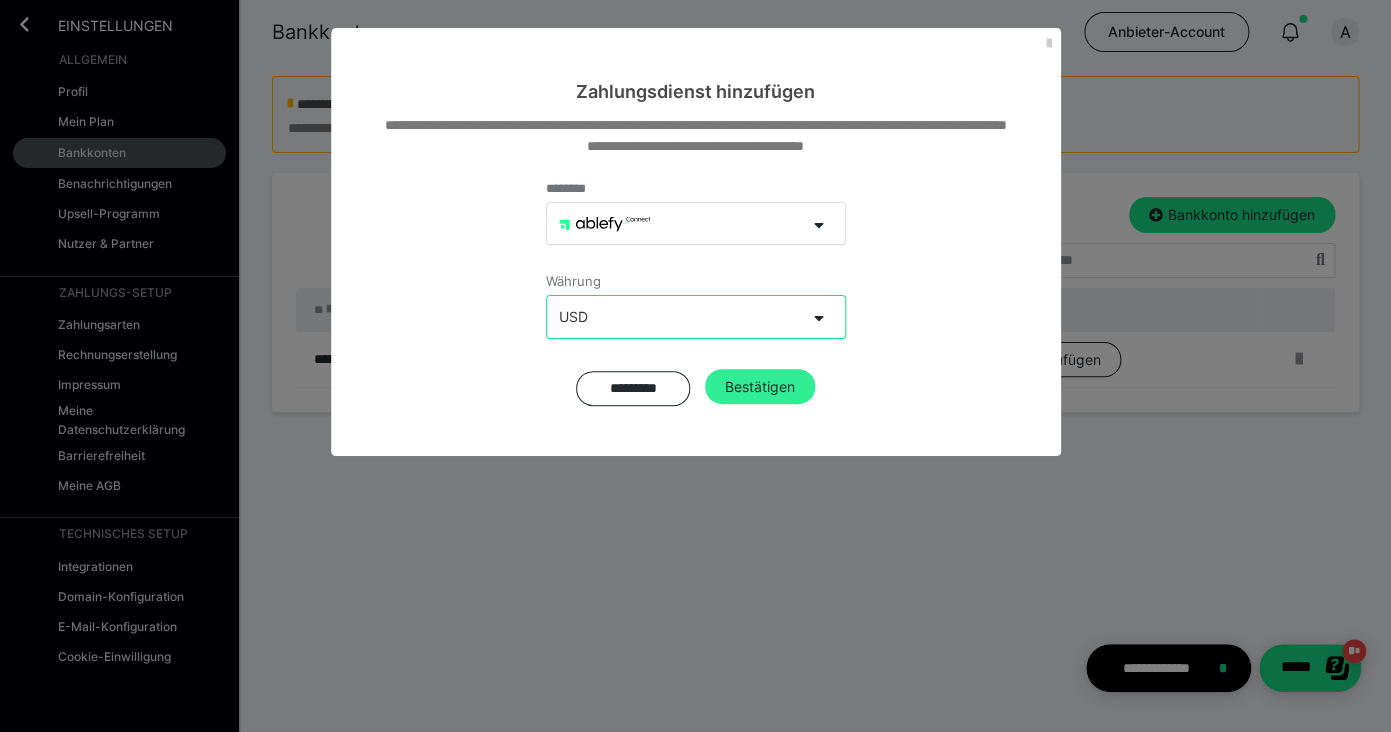 click on "Bestätigen" at bounding box center [760, 387] 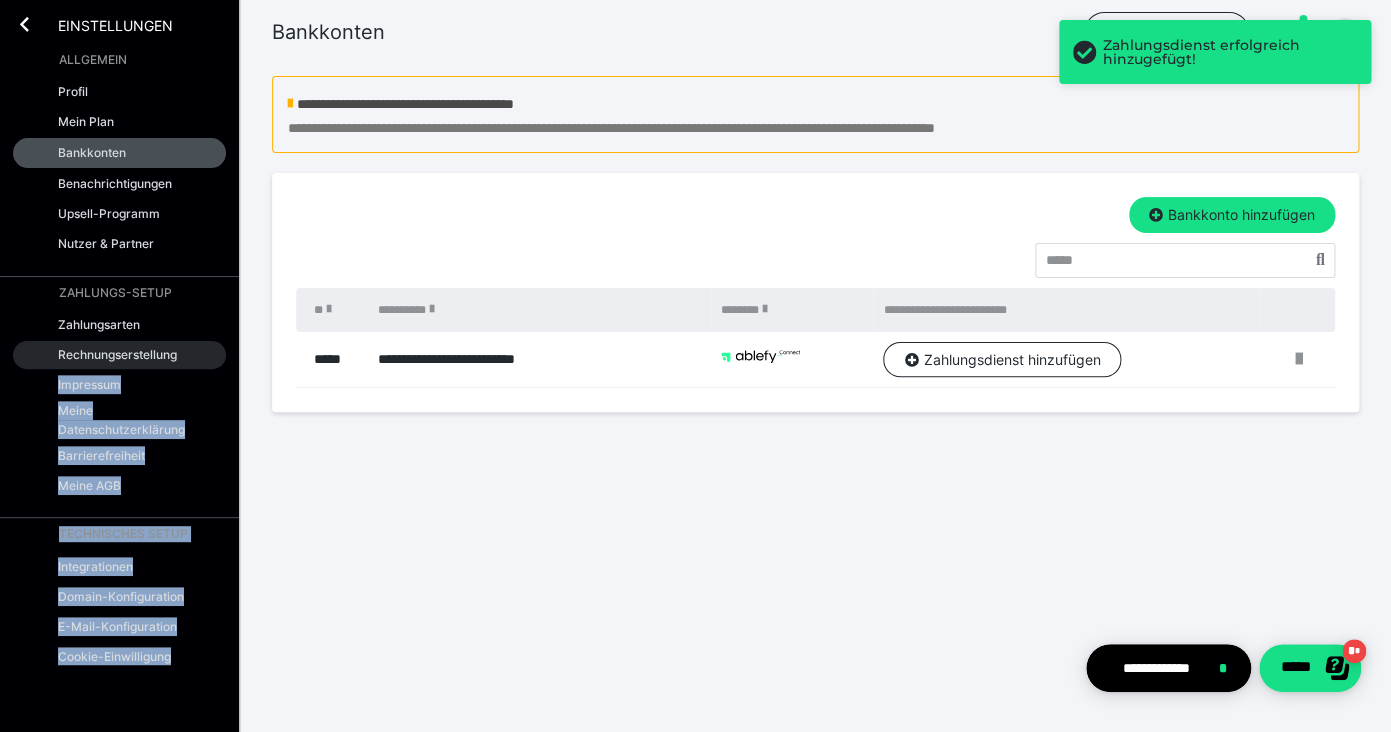 drag, startPoint x: 739, startPoint y: 400, endPoint x: 115, endPoint y: 363, distance: 625.096 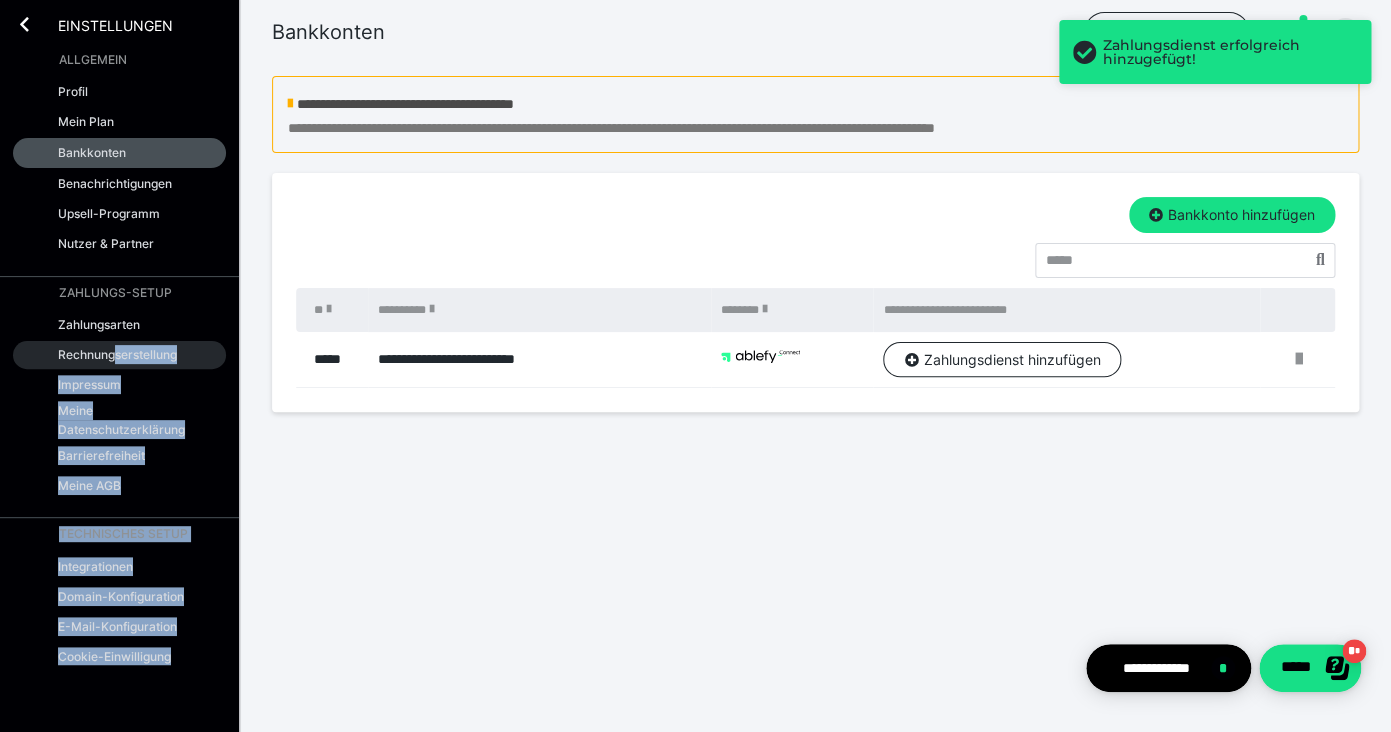 click on "Rechnungserstellung" at bounding box center [117, 354] 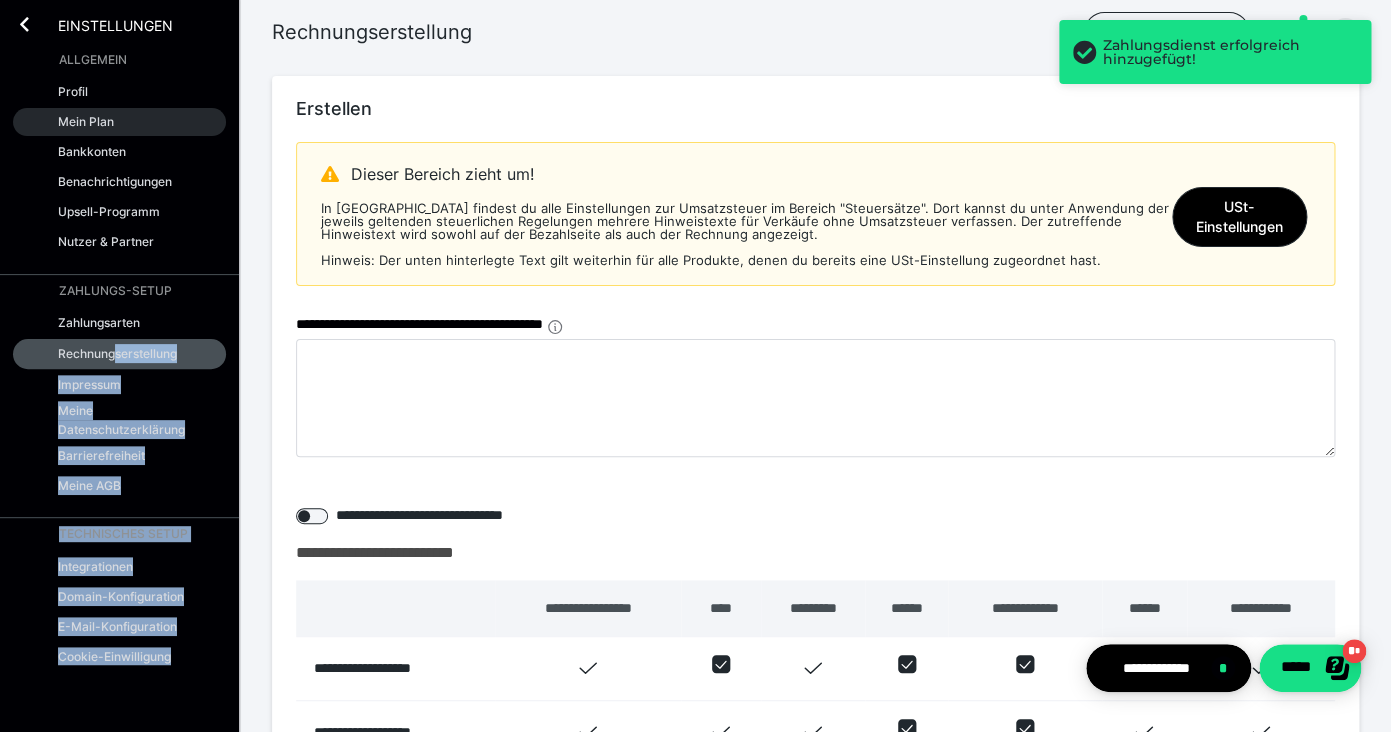 click on "Mein Plan" at bounding box center (119, 122) 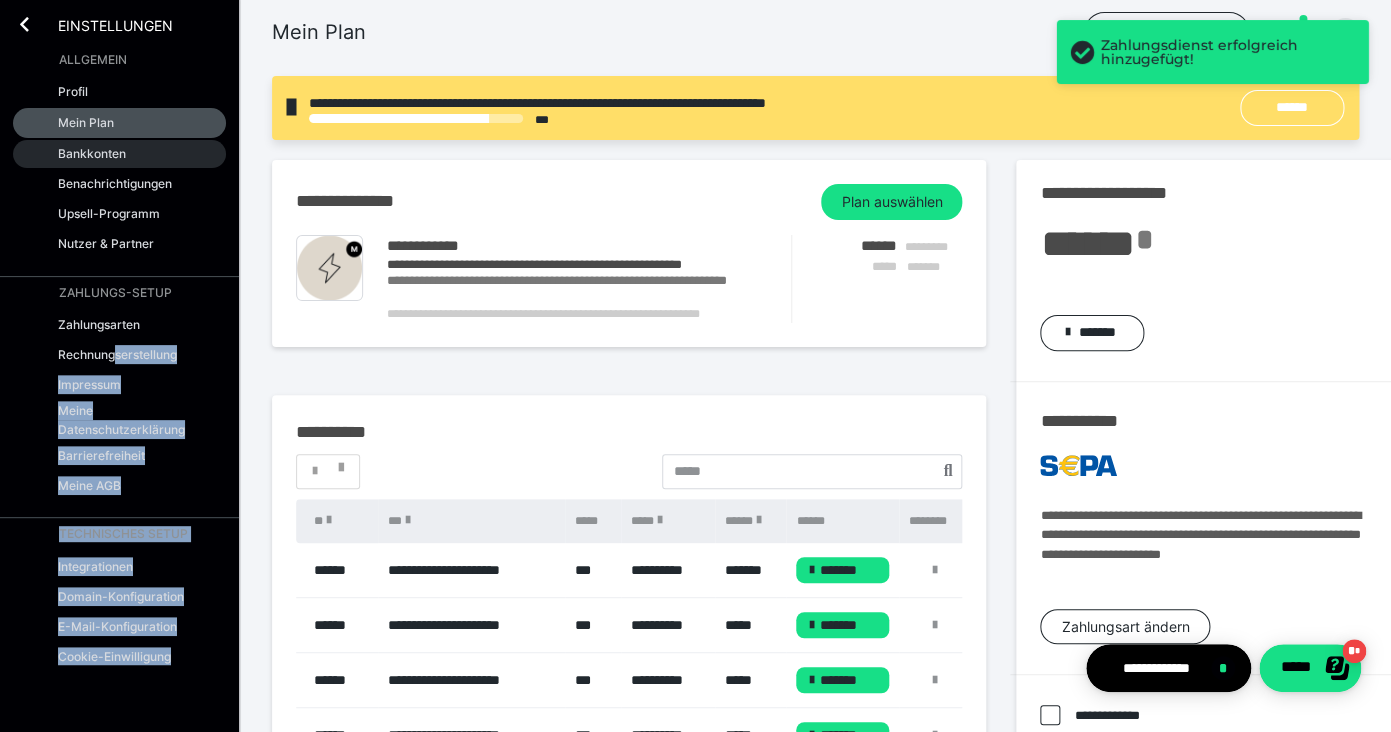 click on "ZAHLUNGS-SETUP Zahlungsarten Rechnungserstellung  Impressum Meine Datenschutzerklärung Barrierefreiheit Meine AGB" at bounding box center (119, 392) 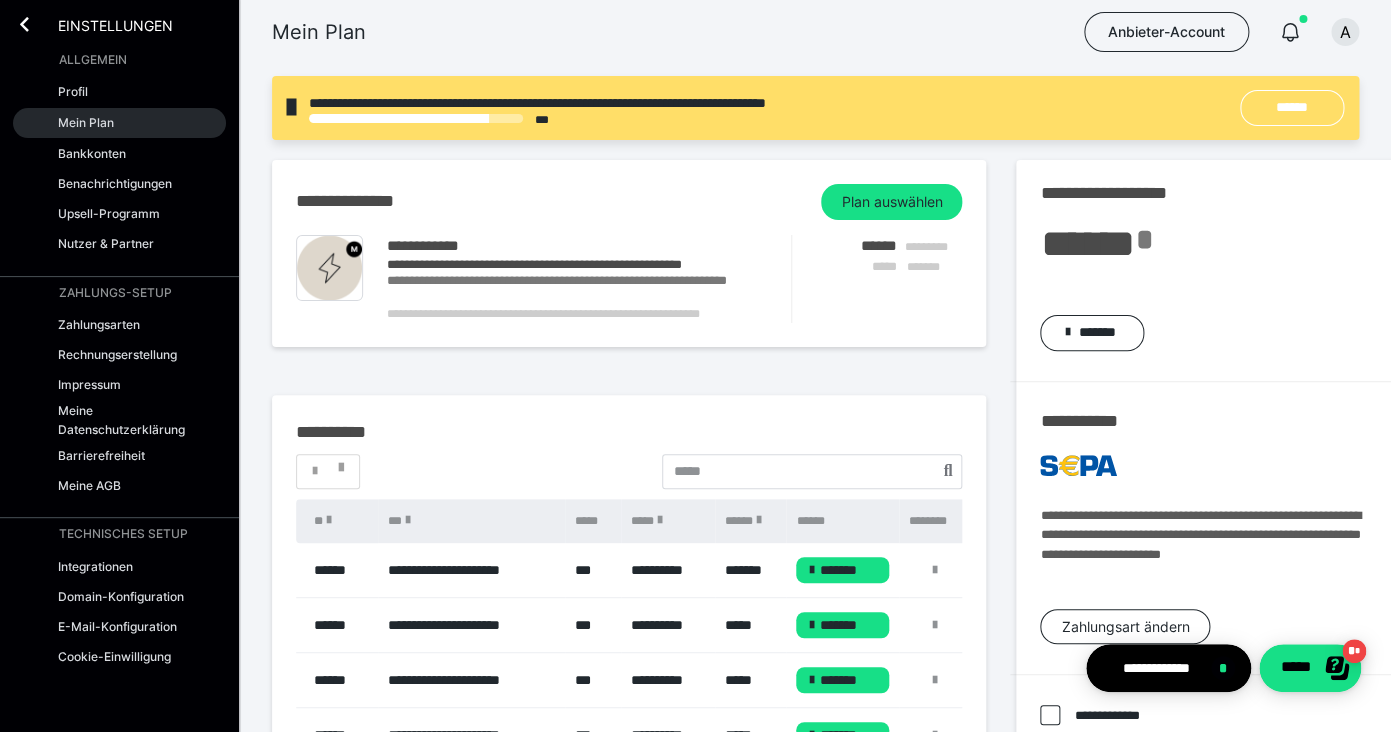 click on "Mein Plan" at bounding box center [119, 123] 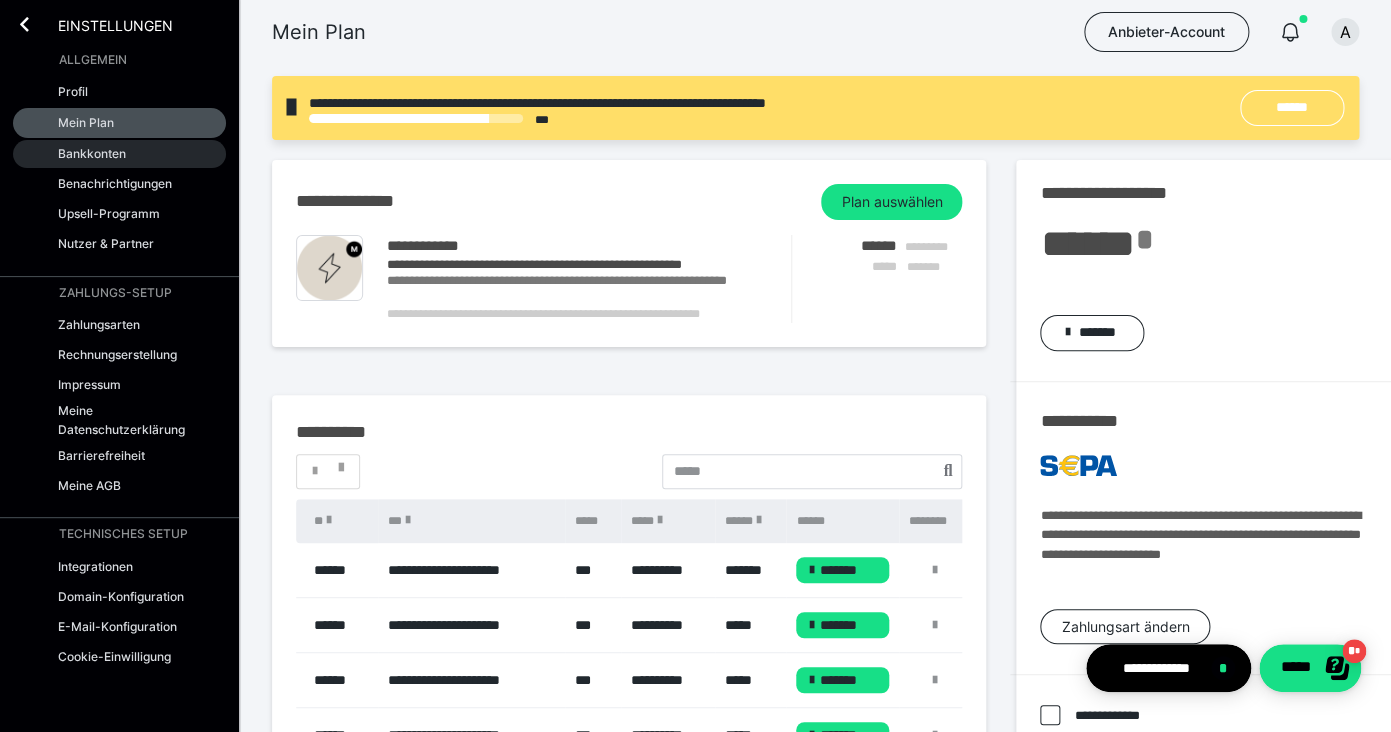 click on "Bankkonten" at bounding box center [92, 153] 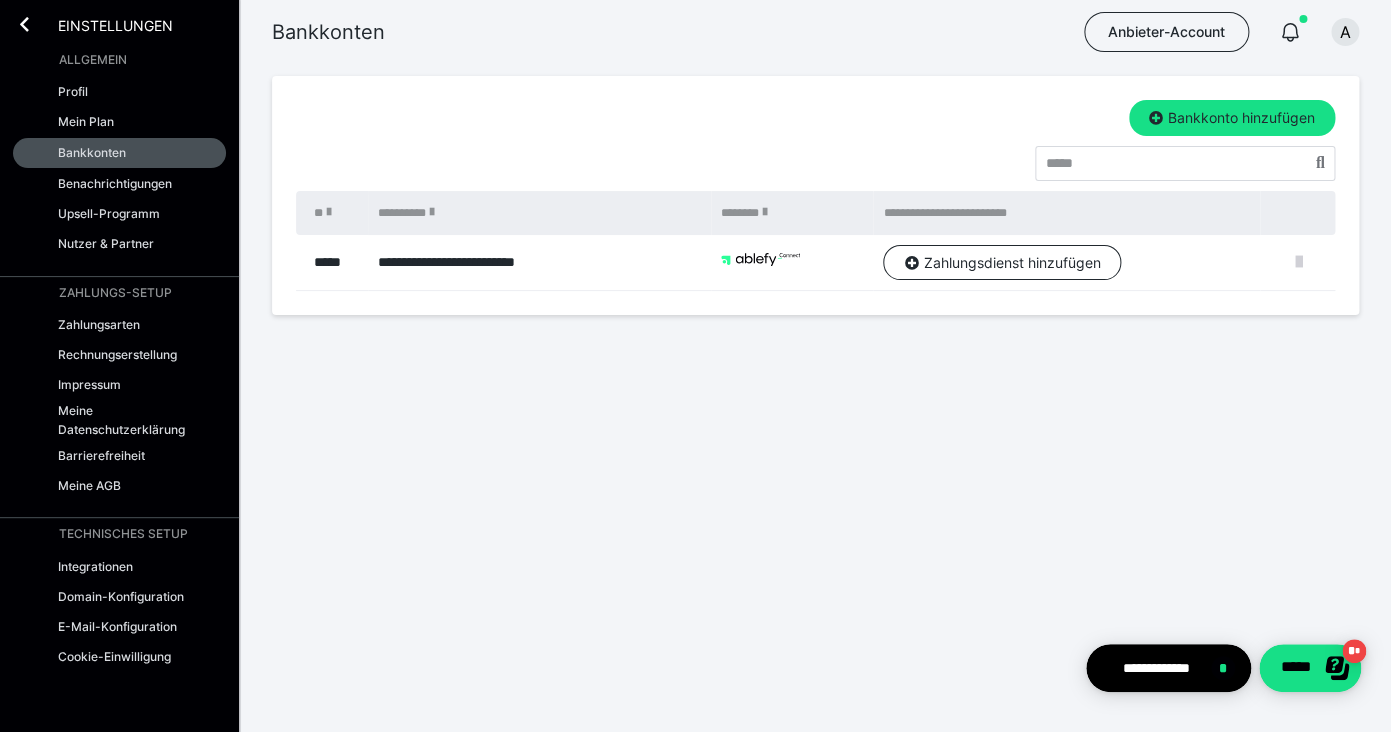 click at bounding box center [1299, 262] 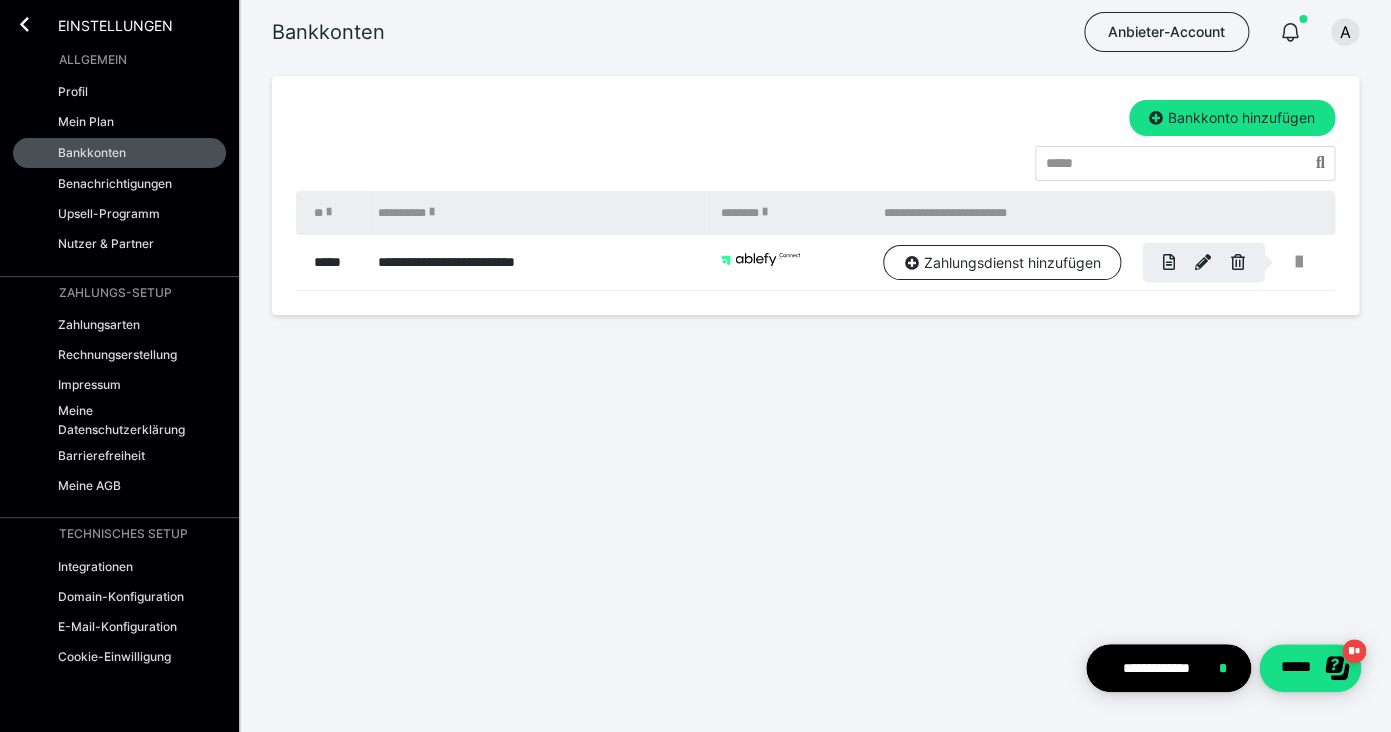 click at bounding box center [695, 366] 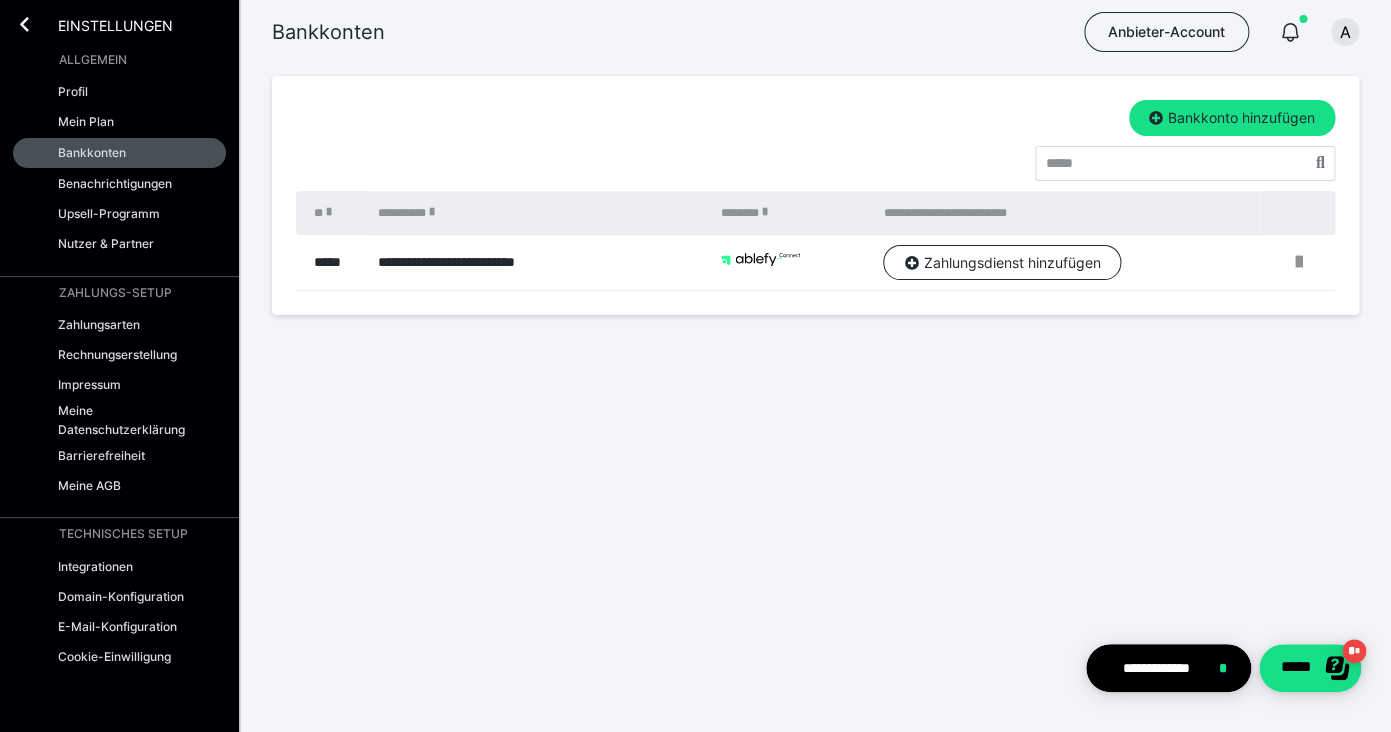 click on "Zahlungsdienst hinzufügen" at bounding box center (1002, 263) 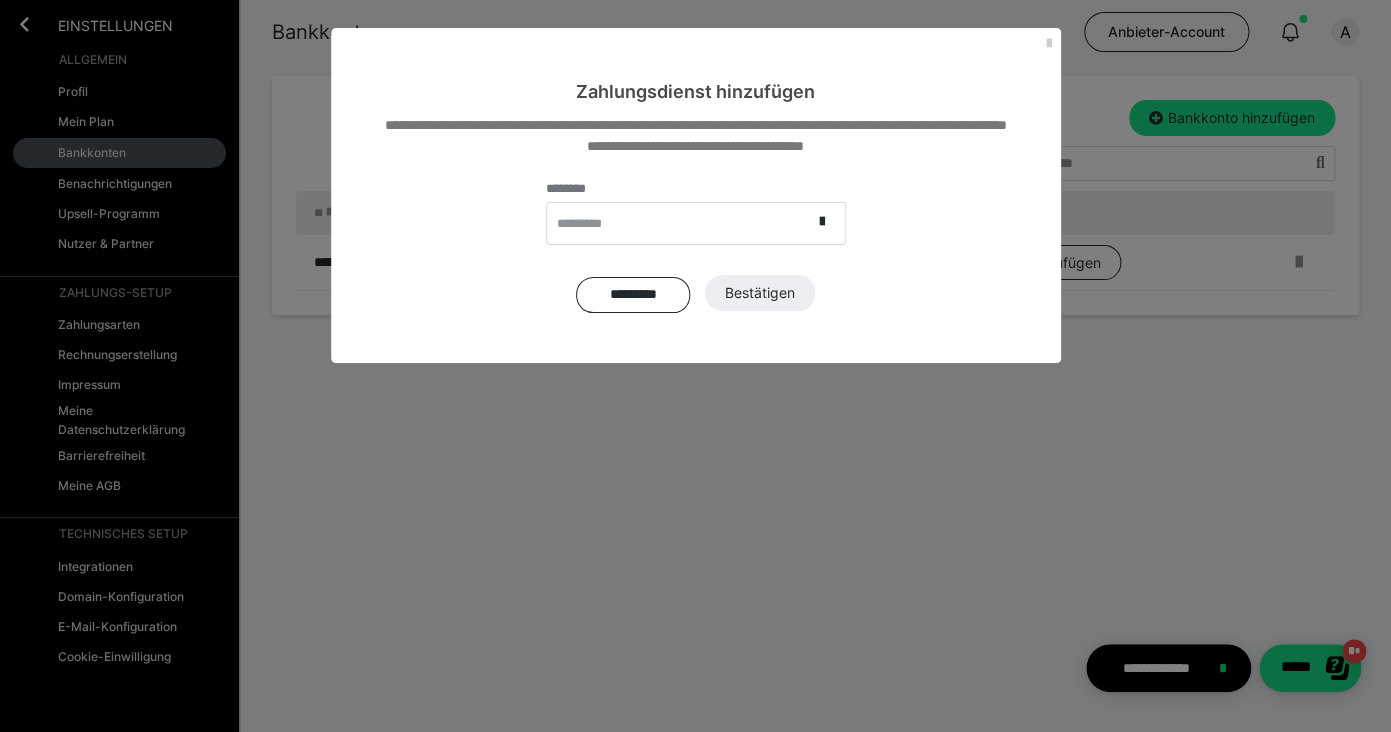 click on "******** *********" at bounding box center (696, 213) 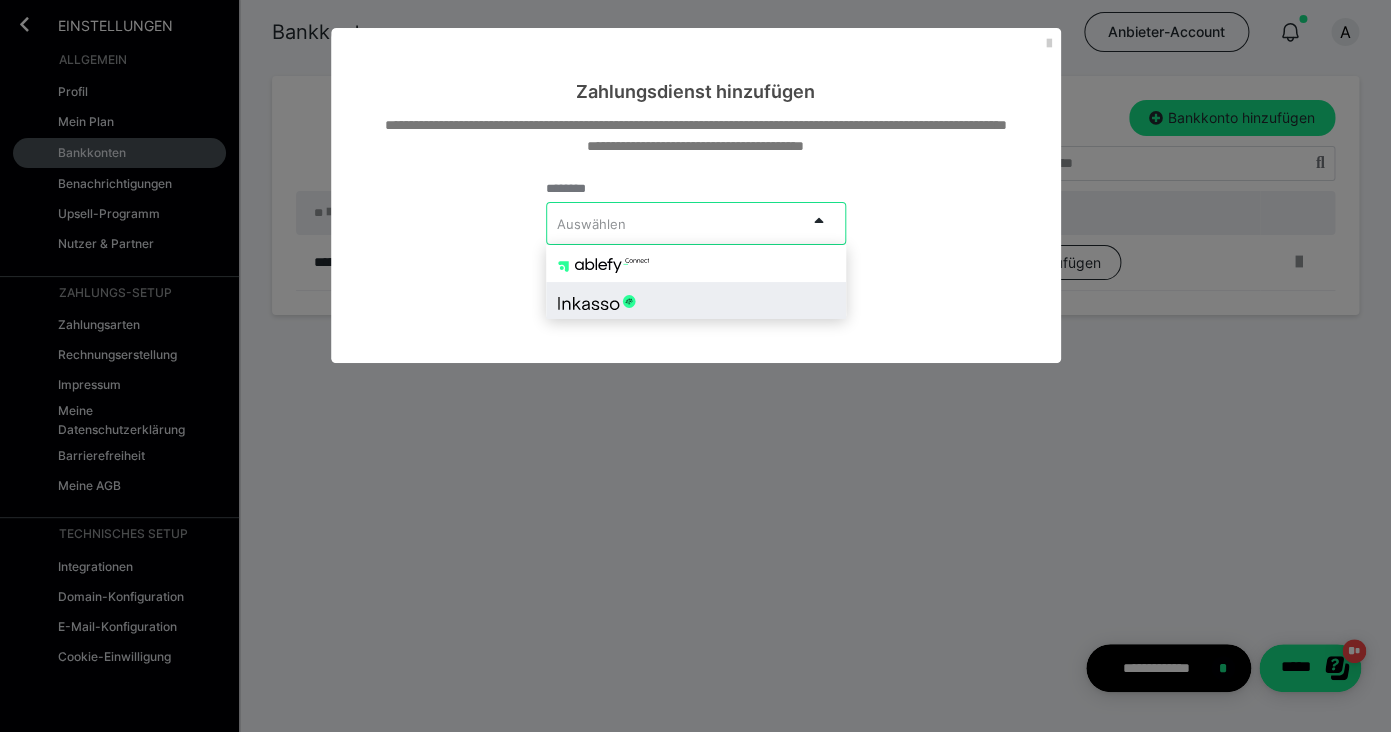 click at bounding box center (696, 300) 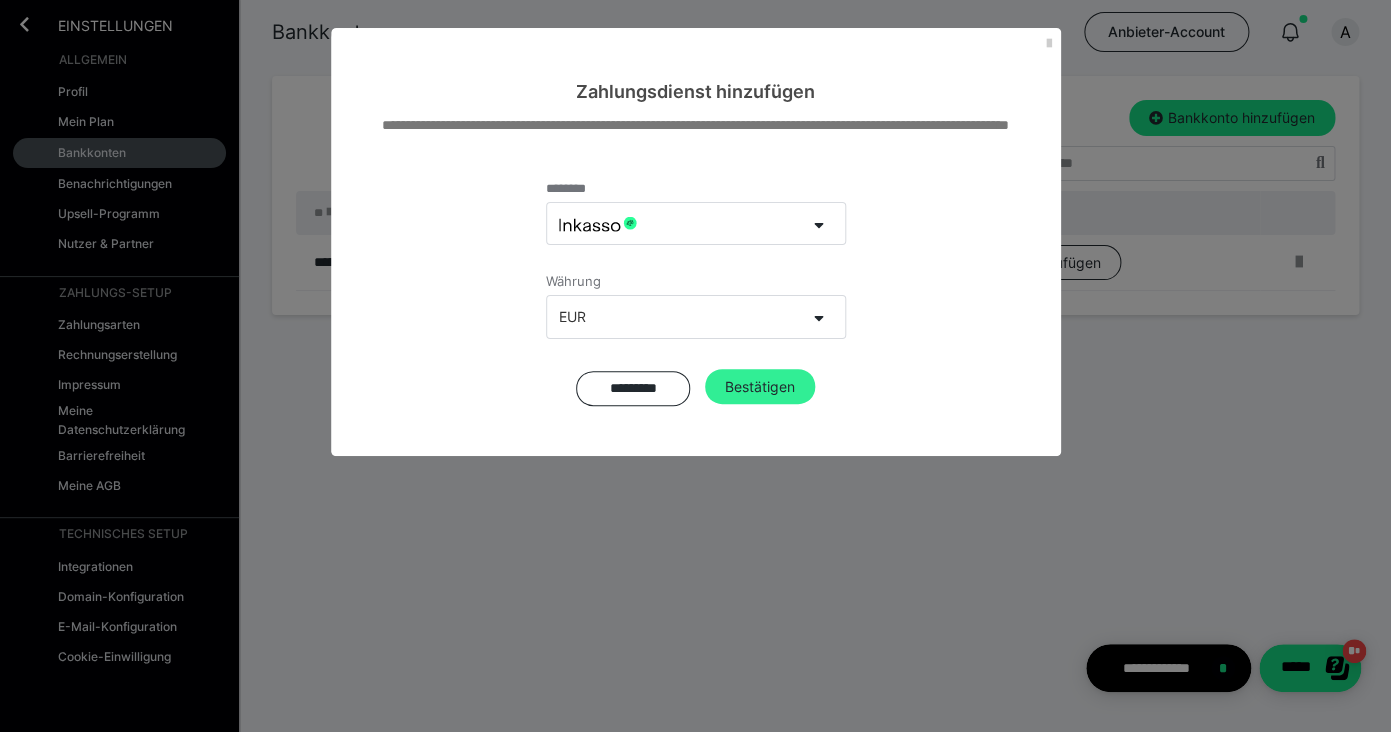 click on "Bestätigen" at bounding box center [760, 387] 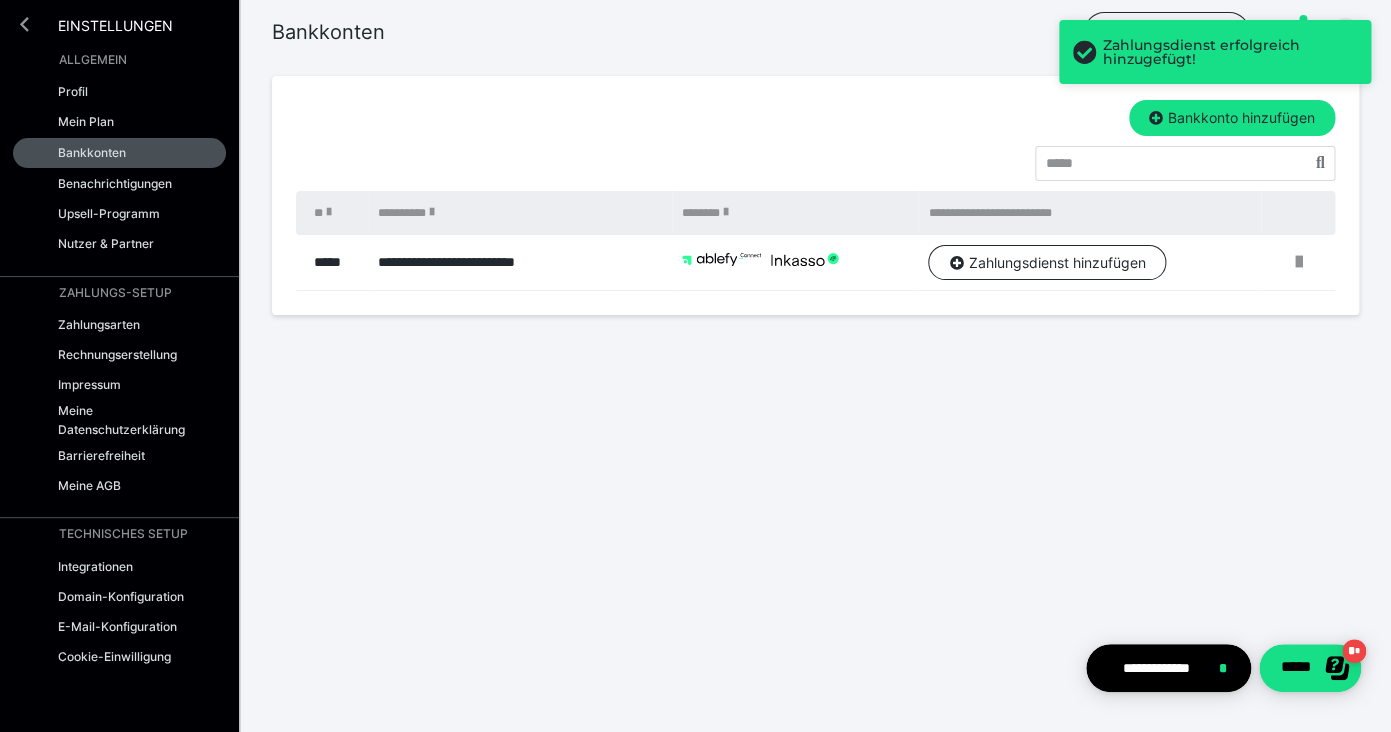 click at bounding box center [24, 24] 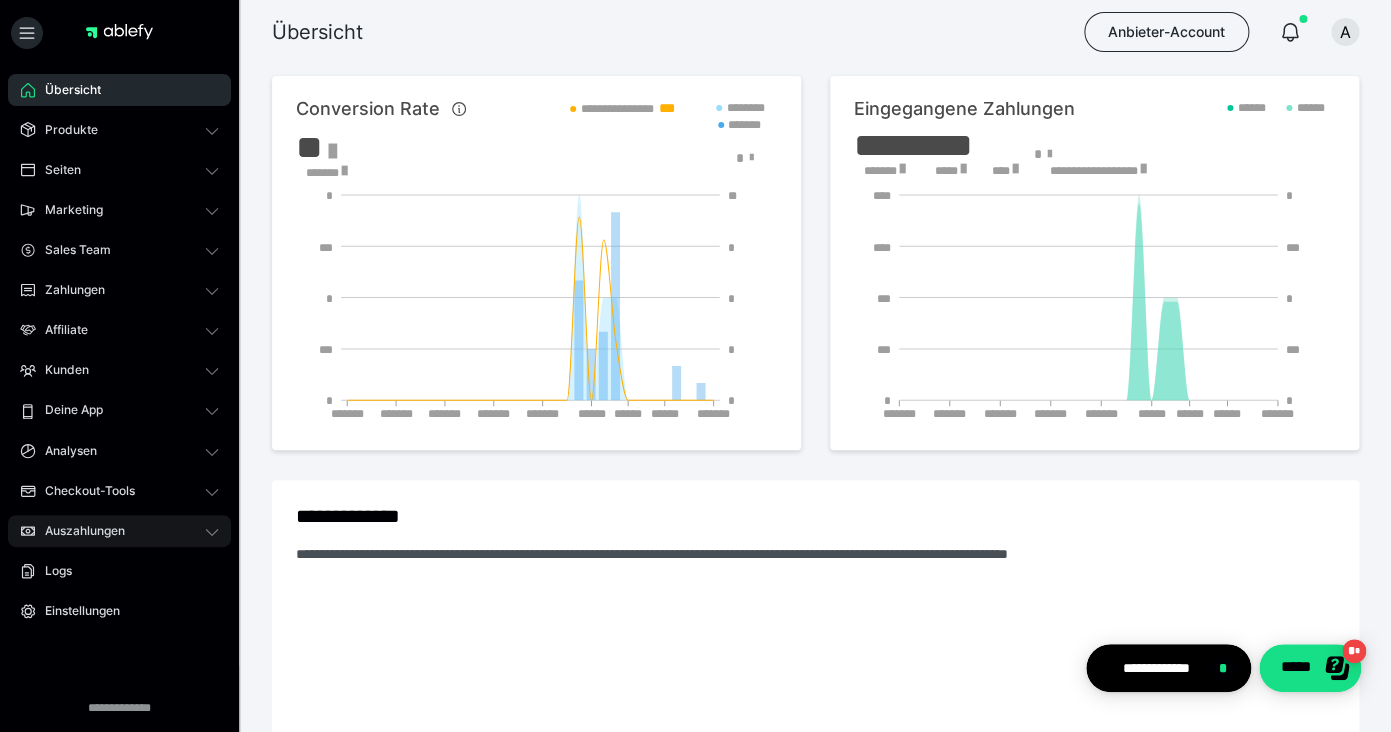 click on "Auszahlungen" at bounding box center [119, 531] 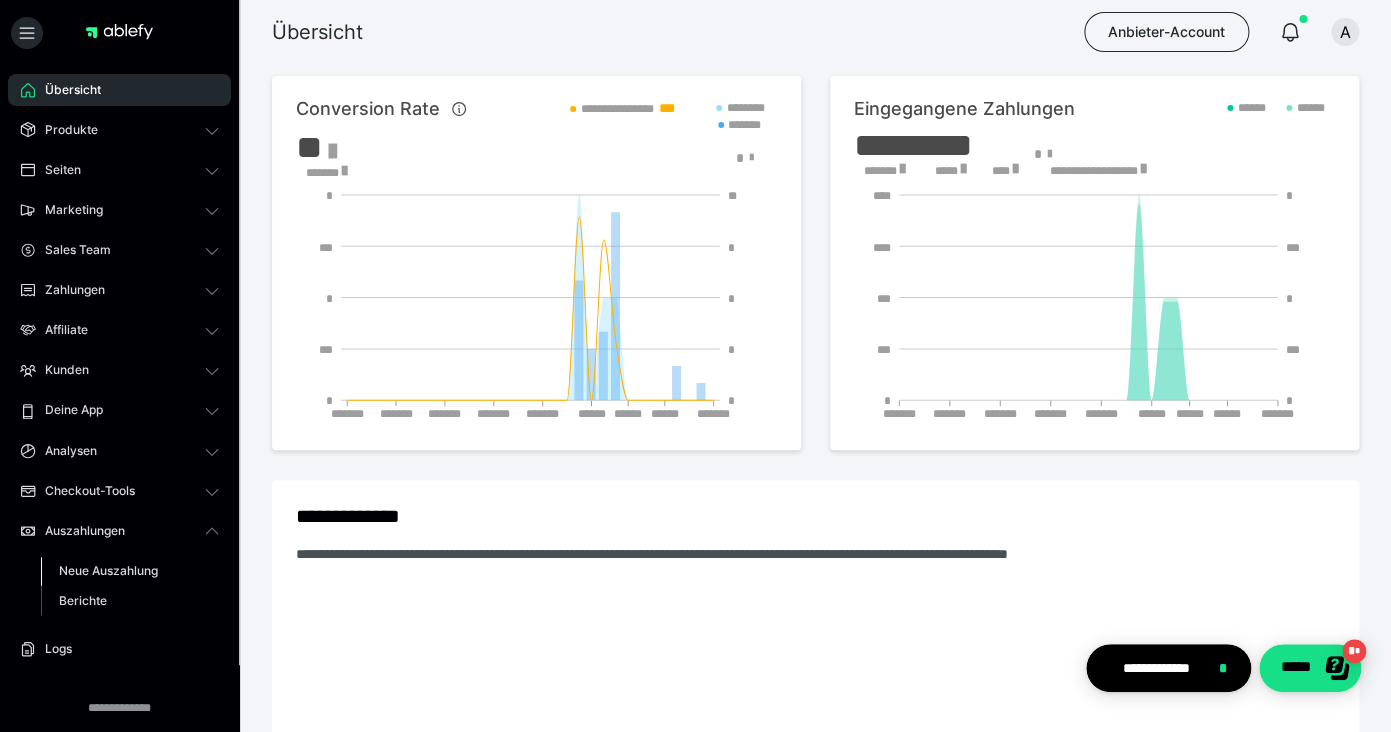 click on "Neue Auszahlung" at bounding box center (108, 570) 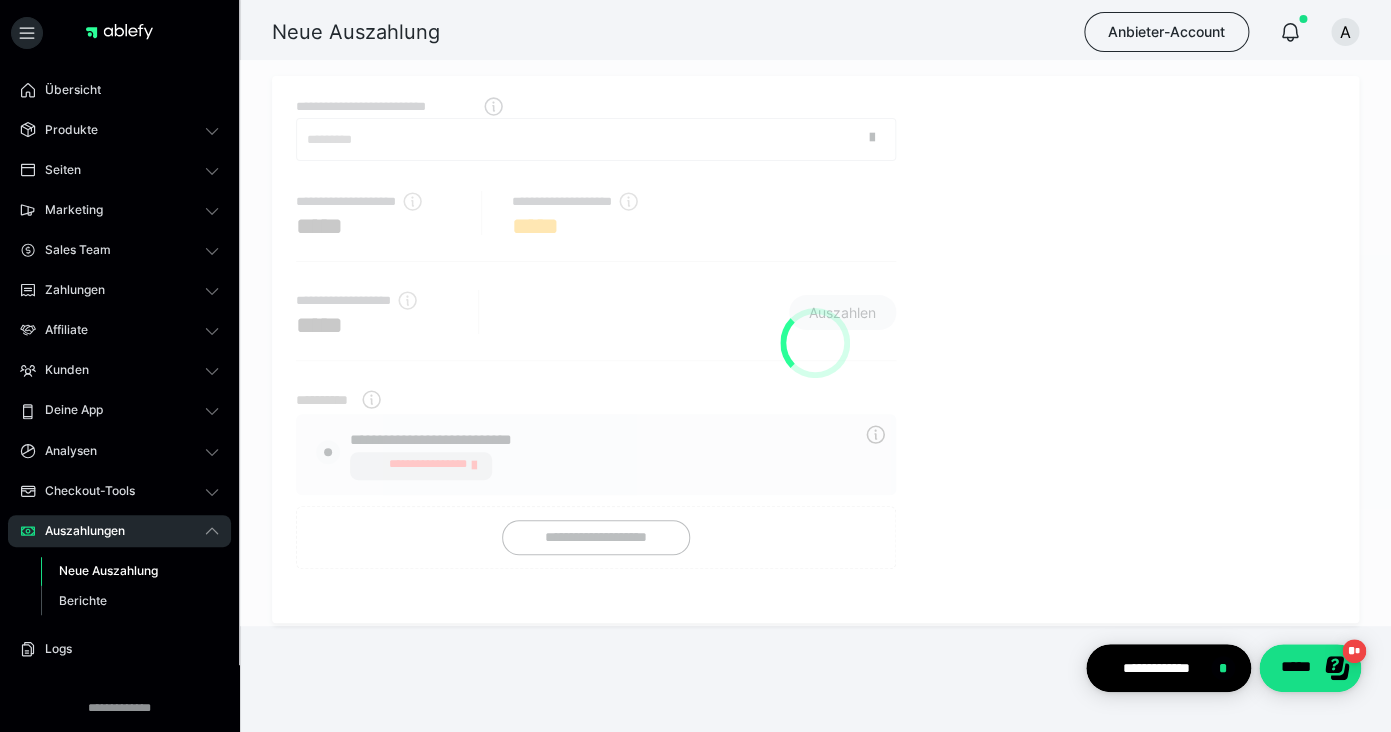 radio on "****" 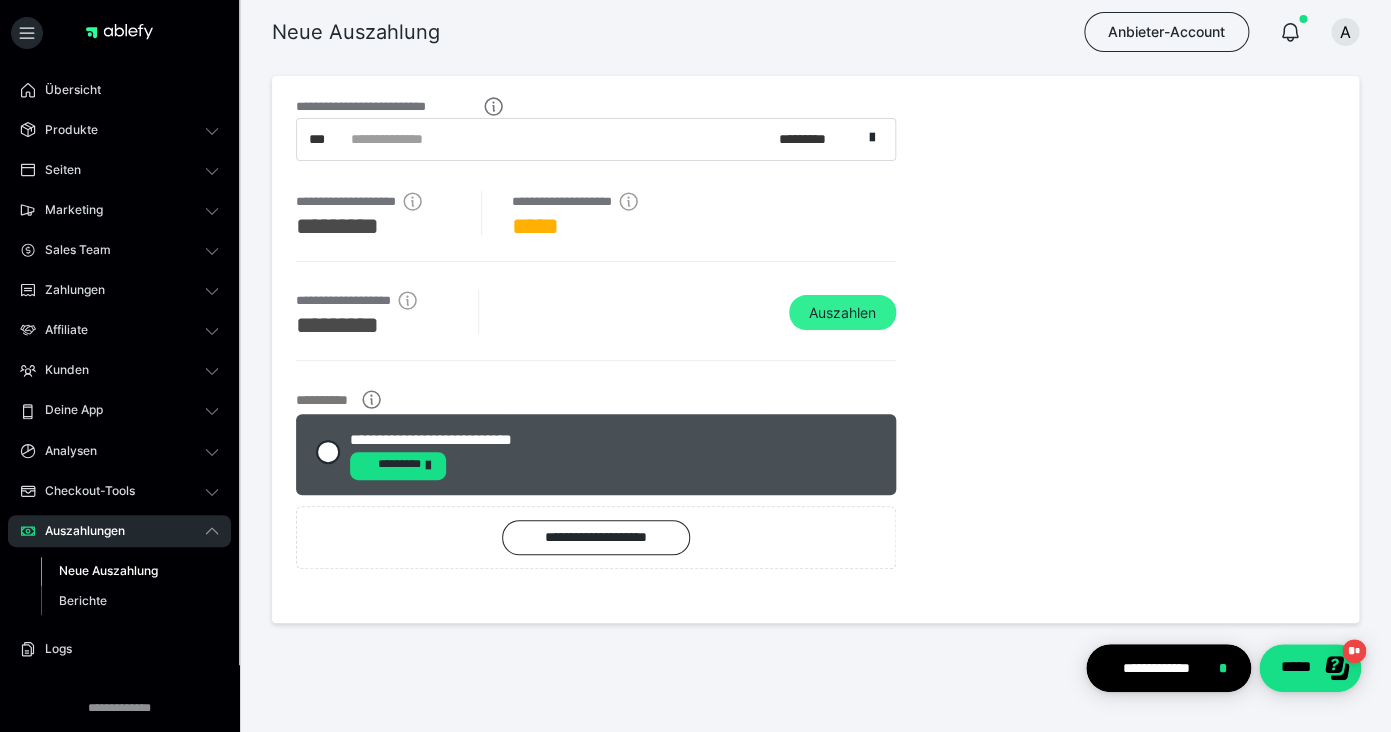 click on "Auszahlen" at bounding box center (842, 313) 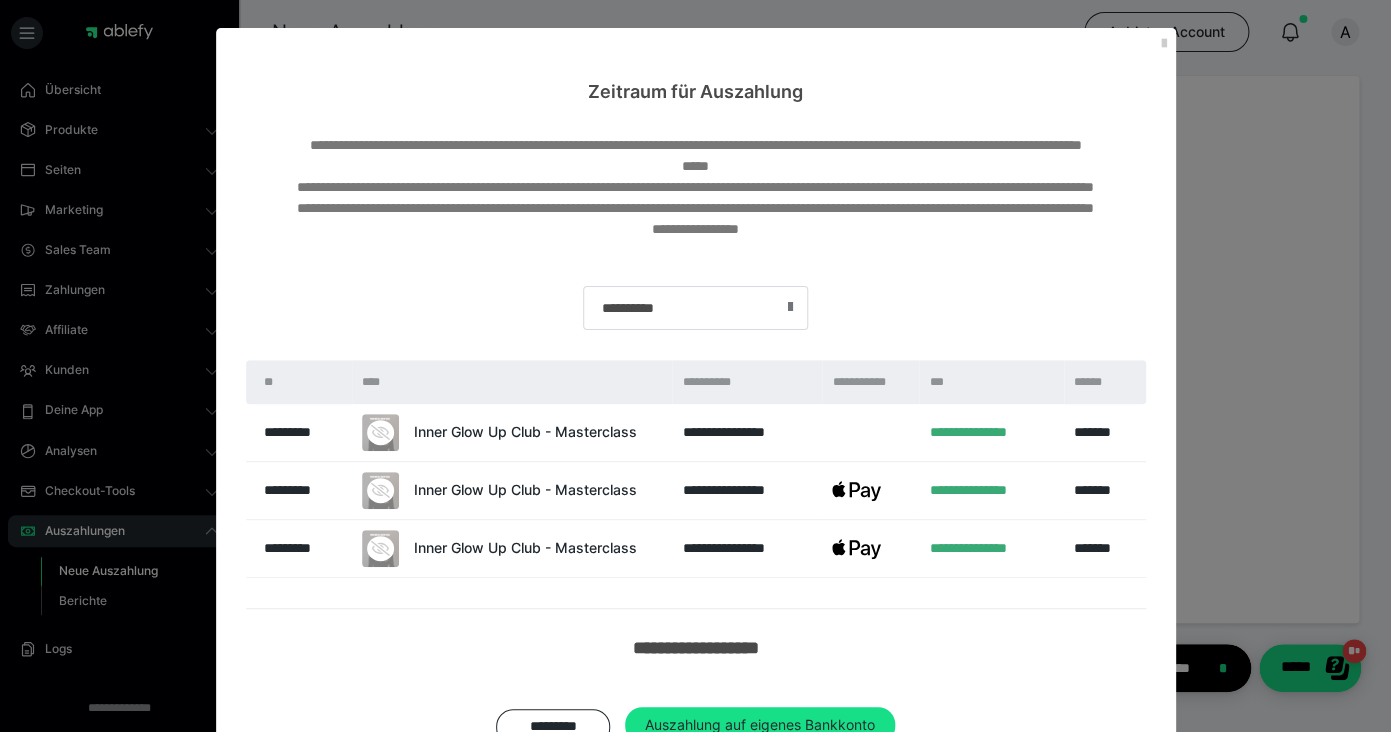 scroll, scrollTop: 69, scrollLeft: 0, axis: vertical 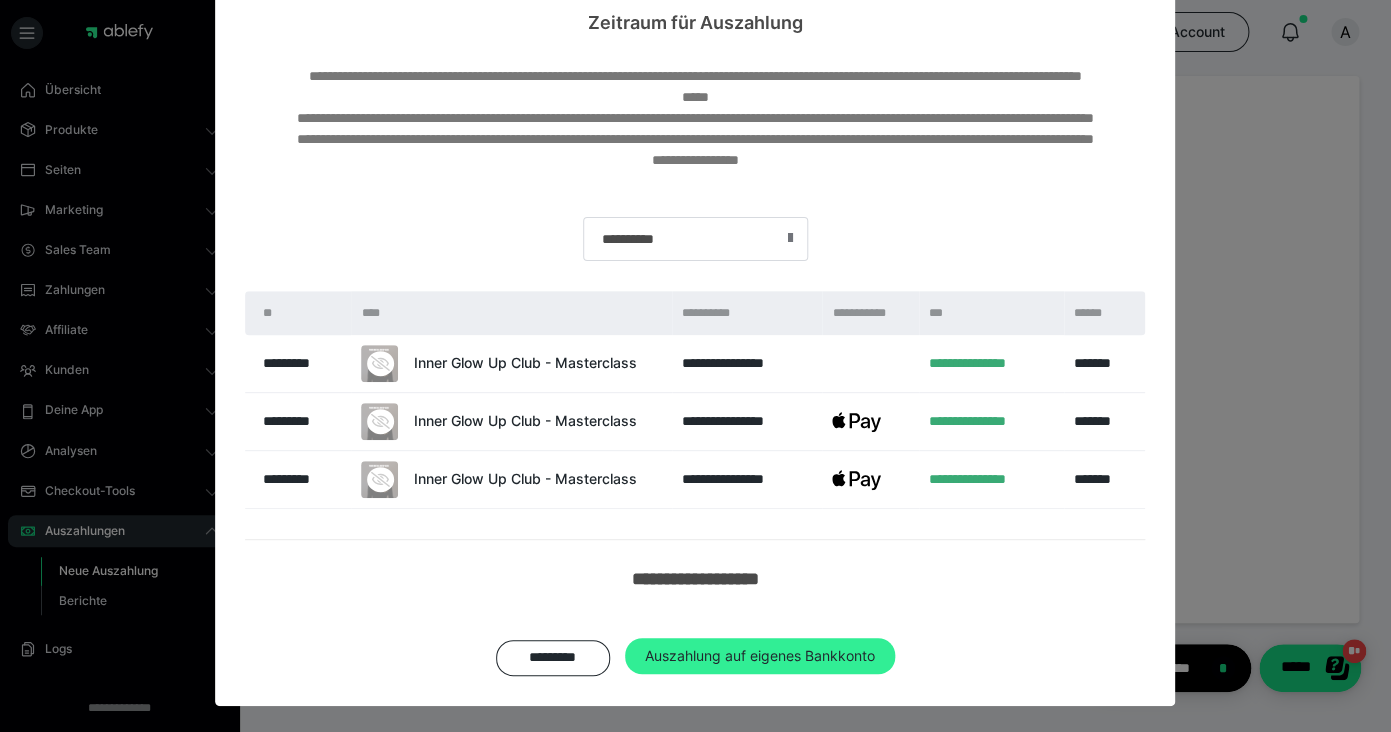 click on "Auszahlung auf eigenes Bankkonto" at bounding box center (760, 656) 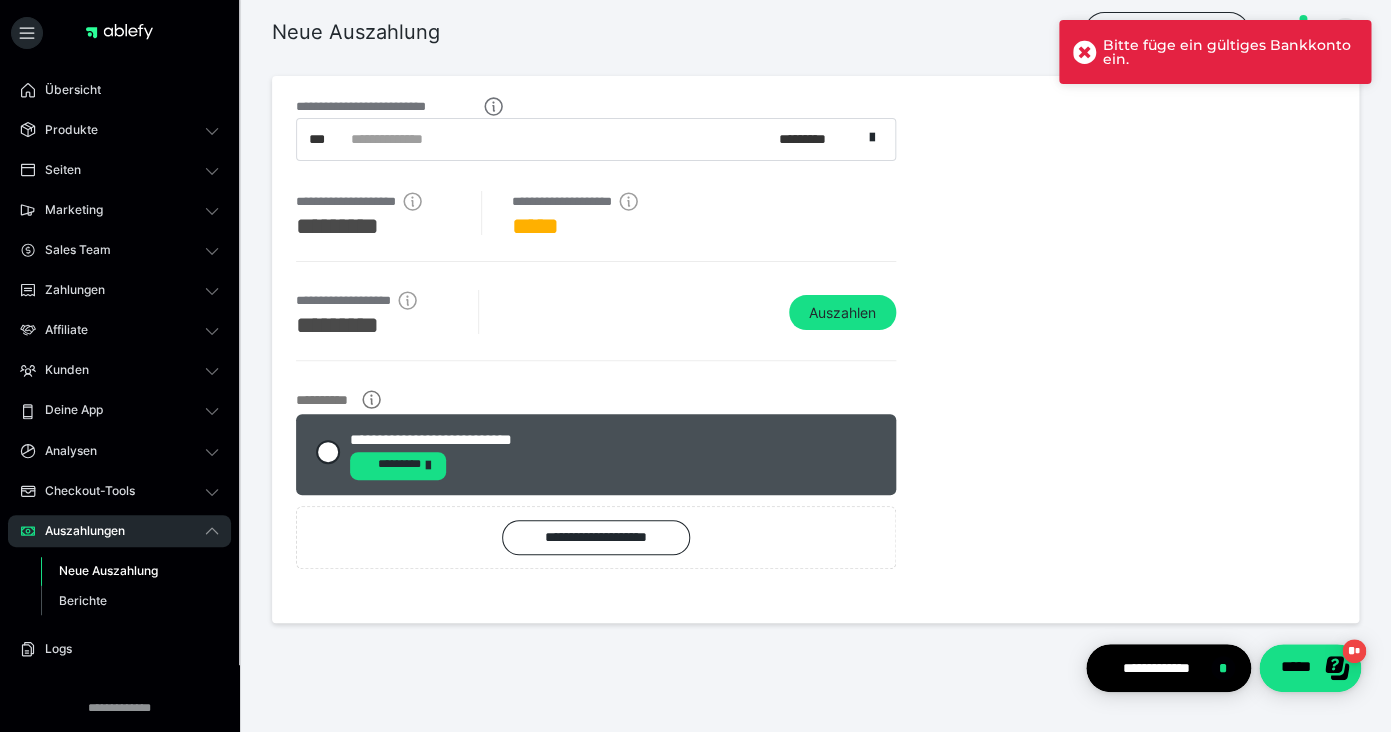 click on "**********" at bounding box center [596, 325] 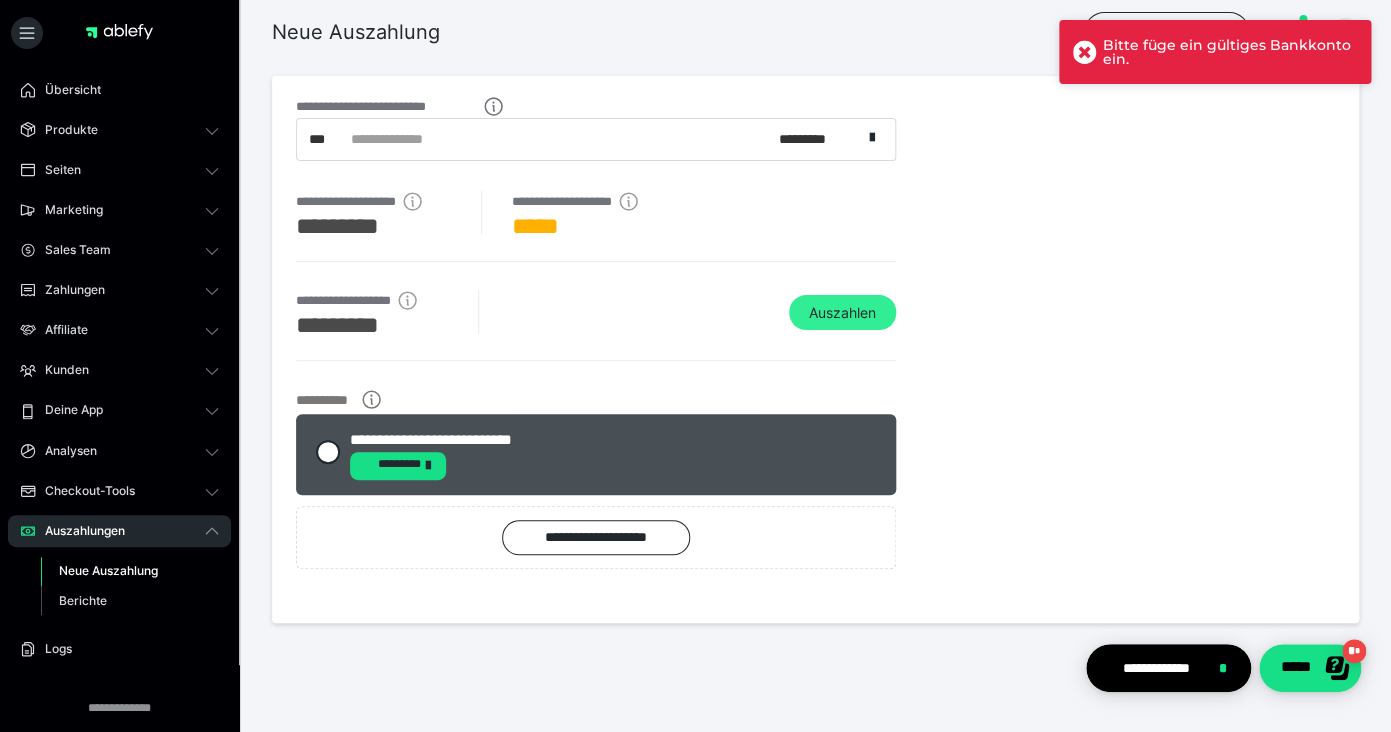 click on "Auszahlen" at bounding box center (842, 313) 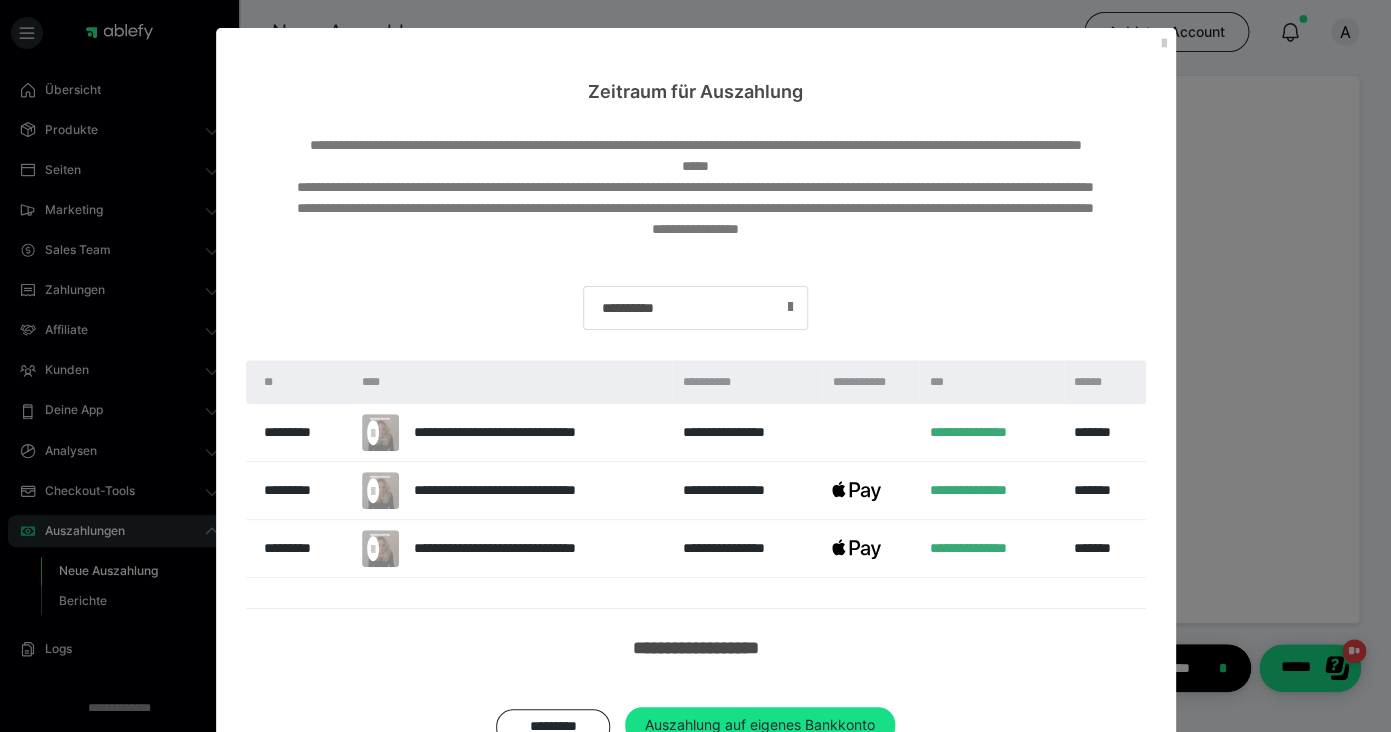 scroll, scrollTop: 69, scrollLeft: 0, axis: vertical 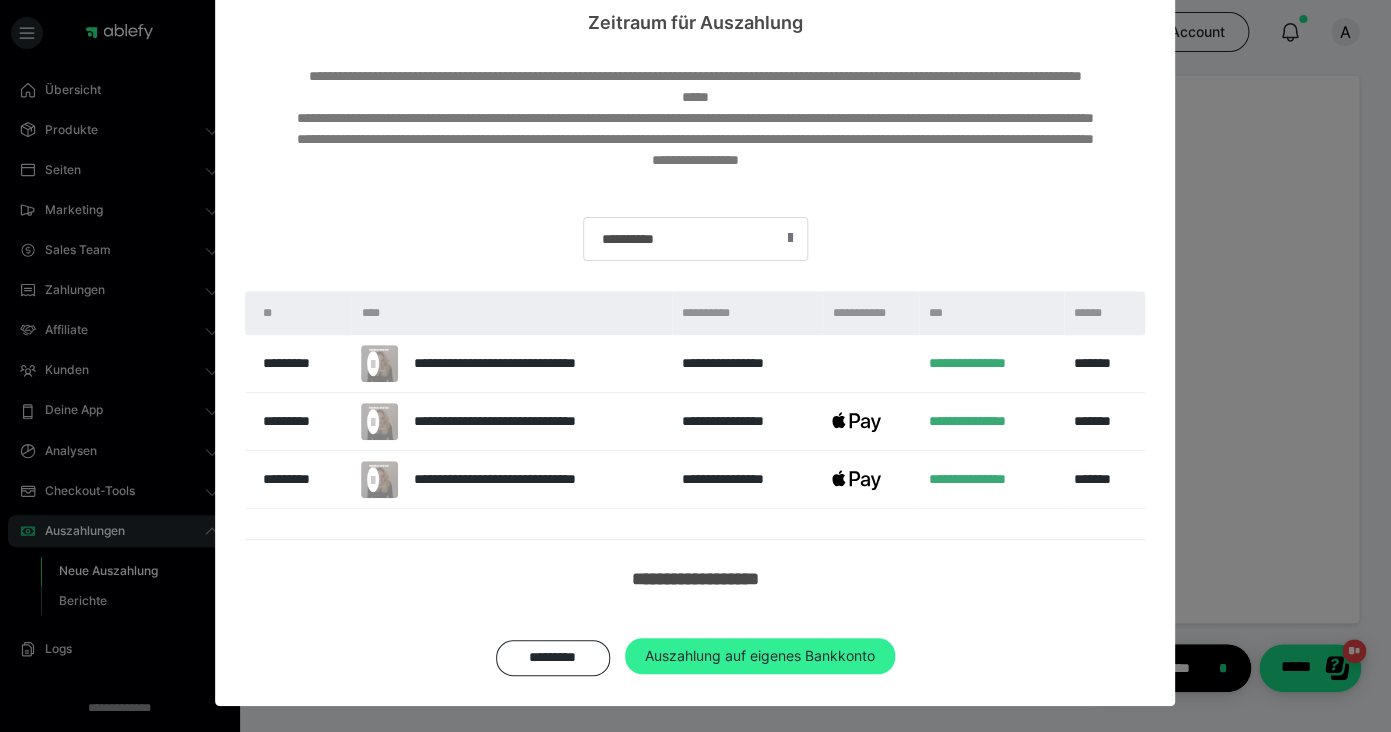 click on "Auszahlung auf eigenes Bankkonto" at bounding box center (760, 656) 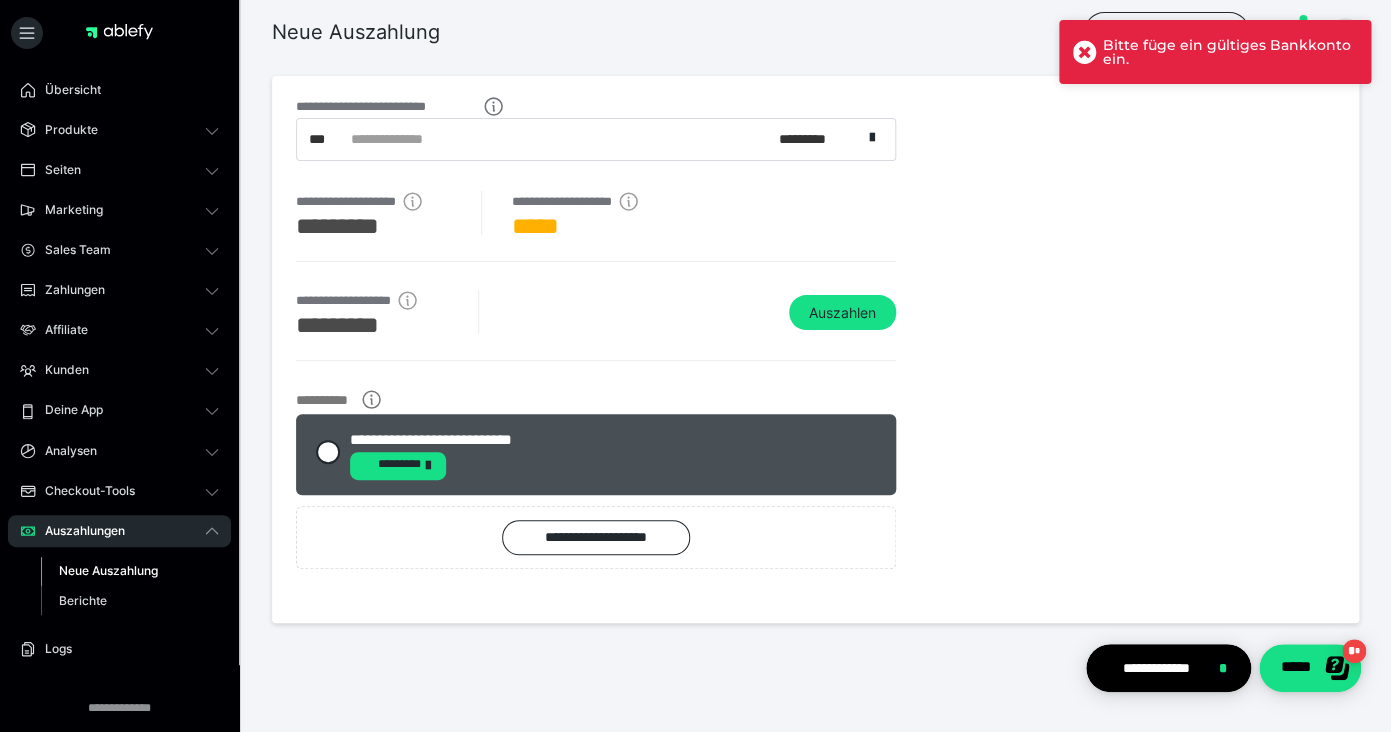 click on "Bitte füge ein gültiges Bankkonto ein." at bounding box center [1230, 52] 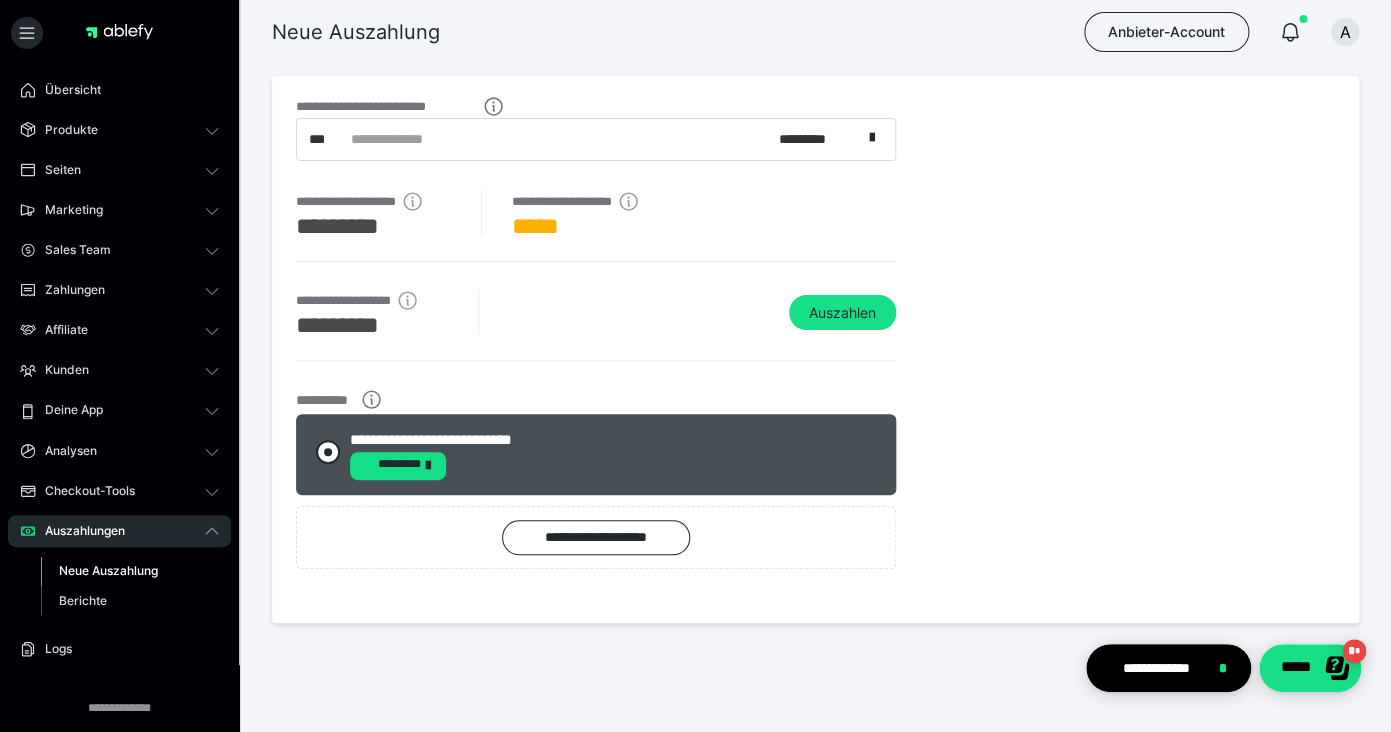click at bounding box center [328, 452] 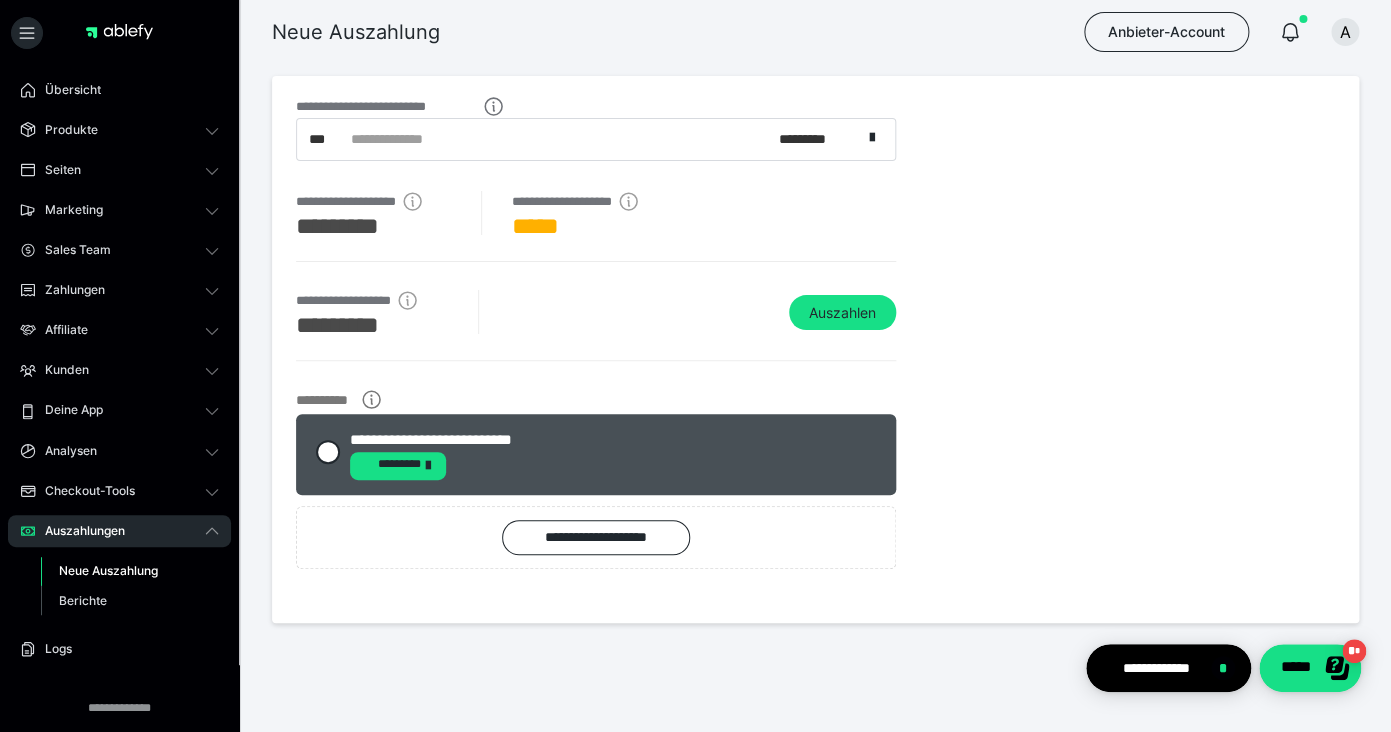 click on "*********" at bounding box center [398, 466] 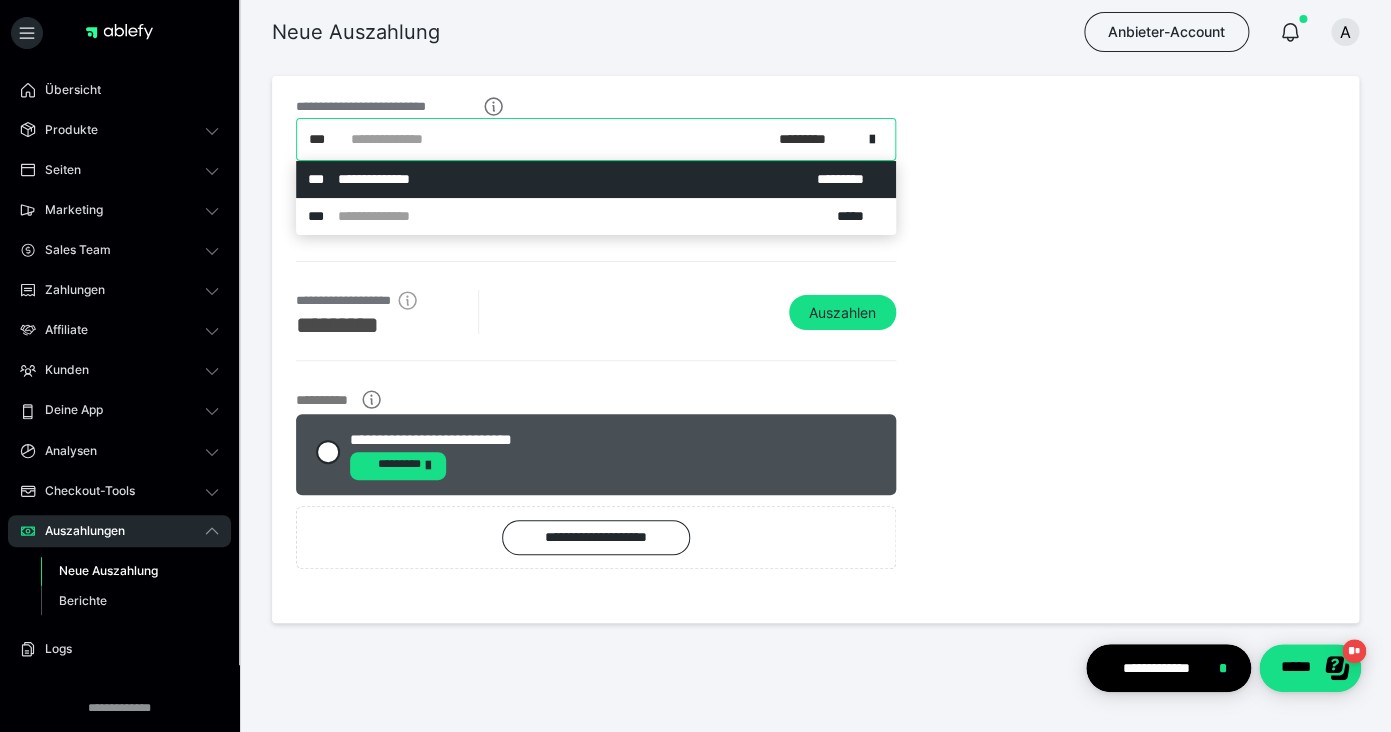 click on "**********" at bounding box center [579, 139] 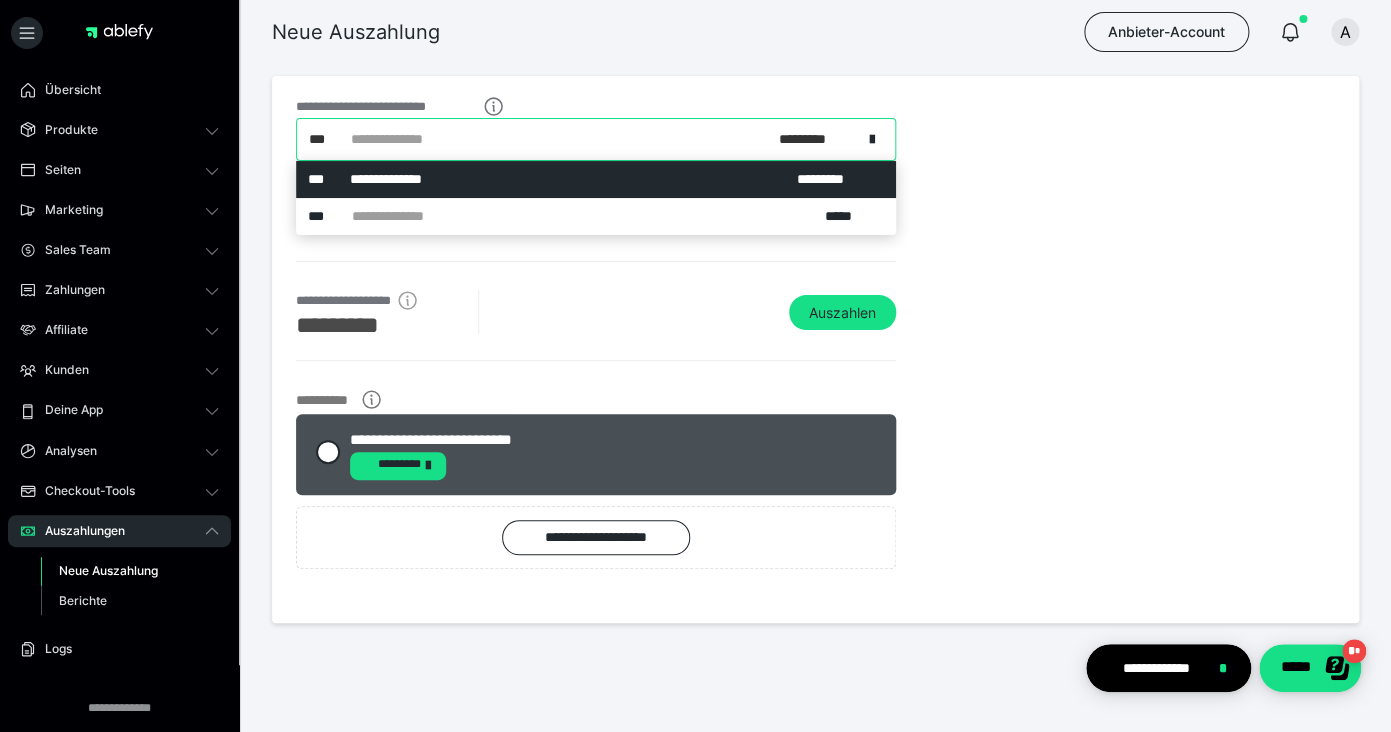 click on "*********" at bounding box center (830, 179) 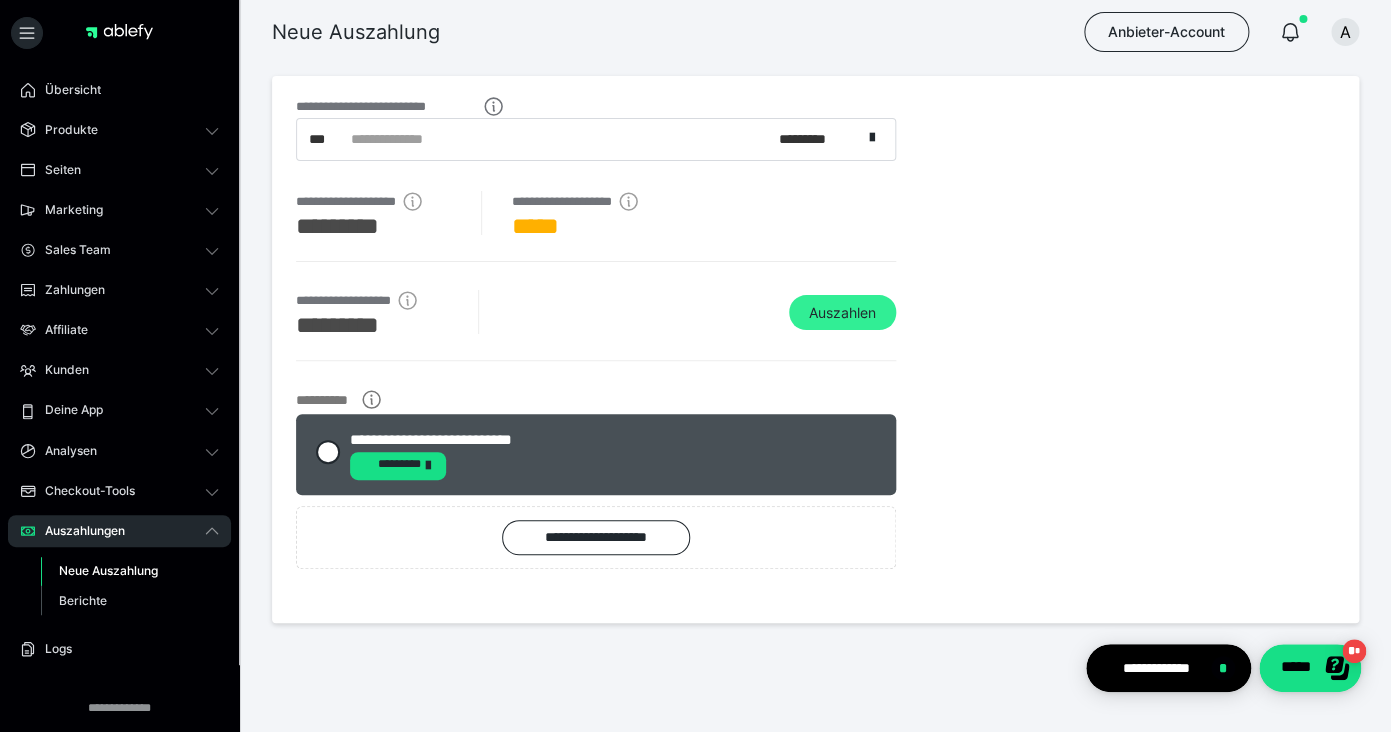 click on "Auszahlen" at bounding box center (842, 313) 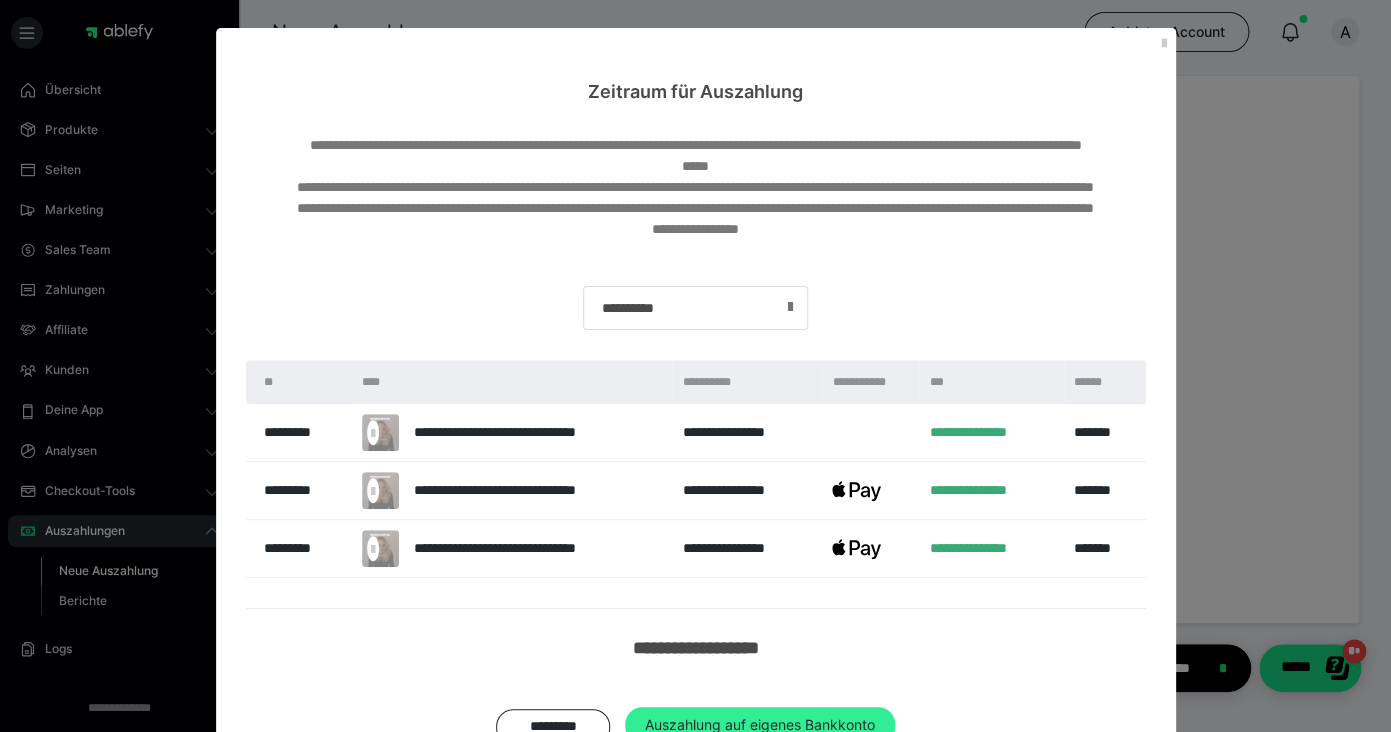 click on "Auszahlung auf eigenes Bankkonto" at bounding box center [760, 725] 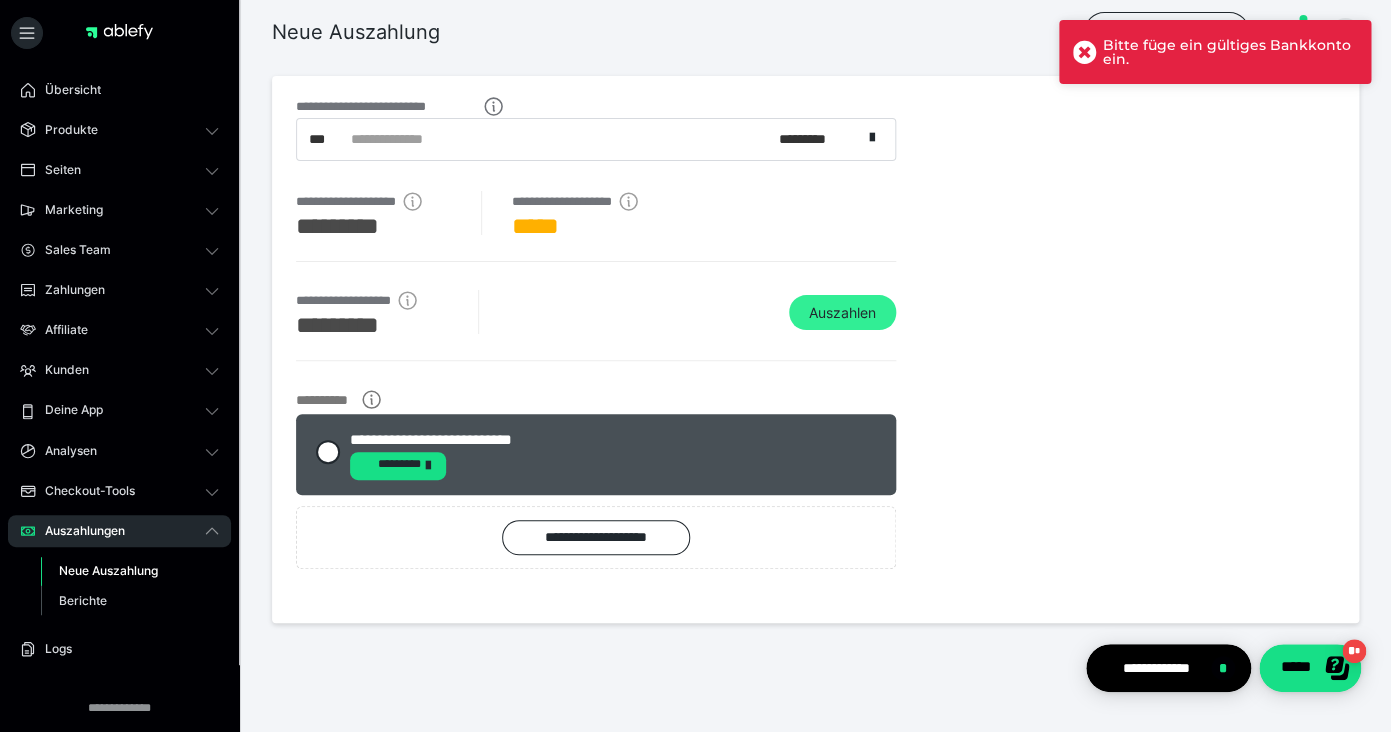click on "Auszahlen" at bounding box center [842, 313] 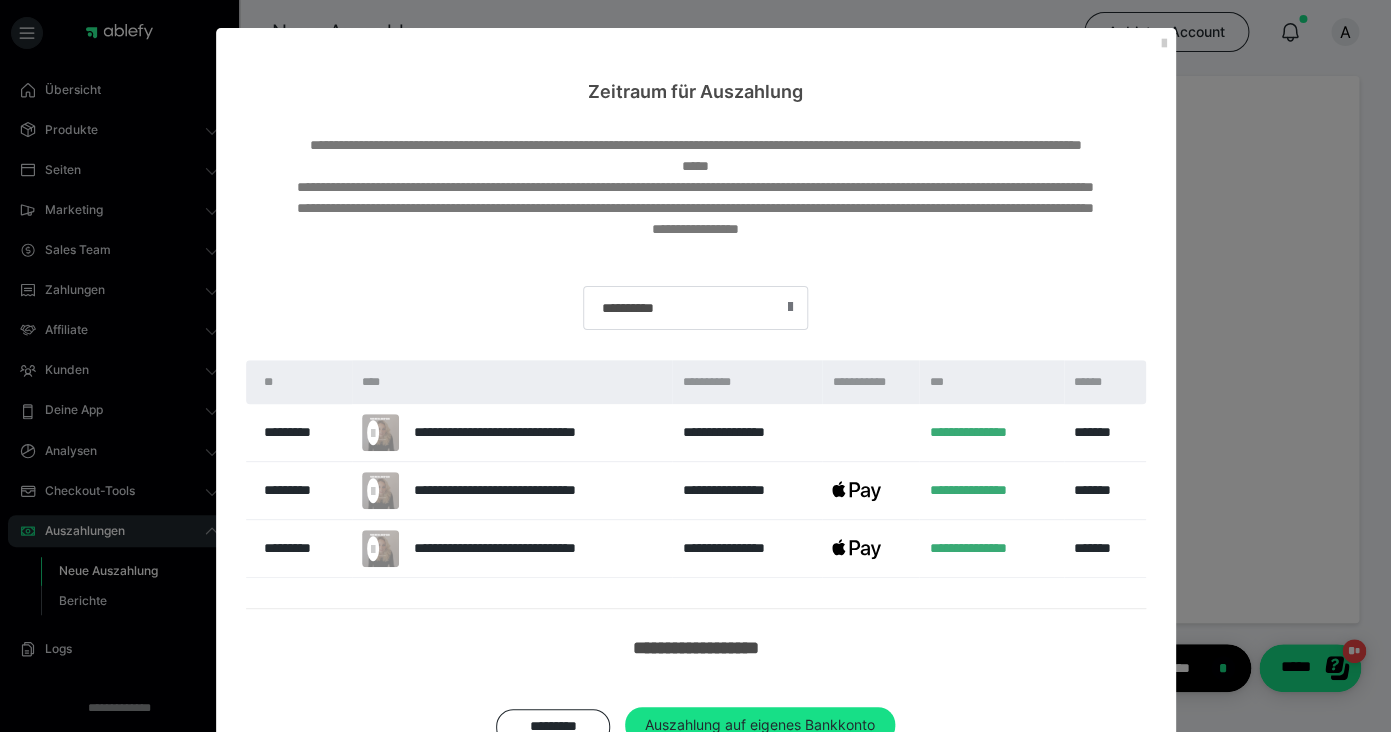 scroll, scrollTop: 69, scrollLeft: 0, axis: vertical 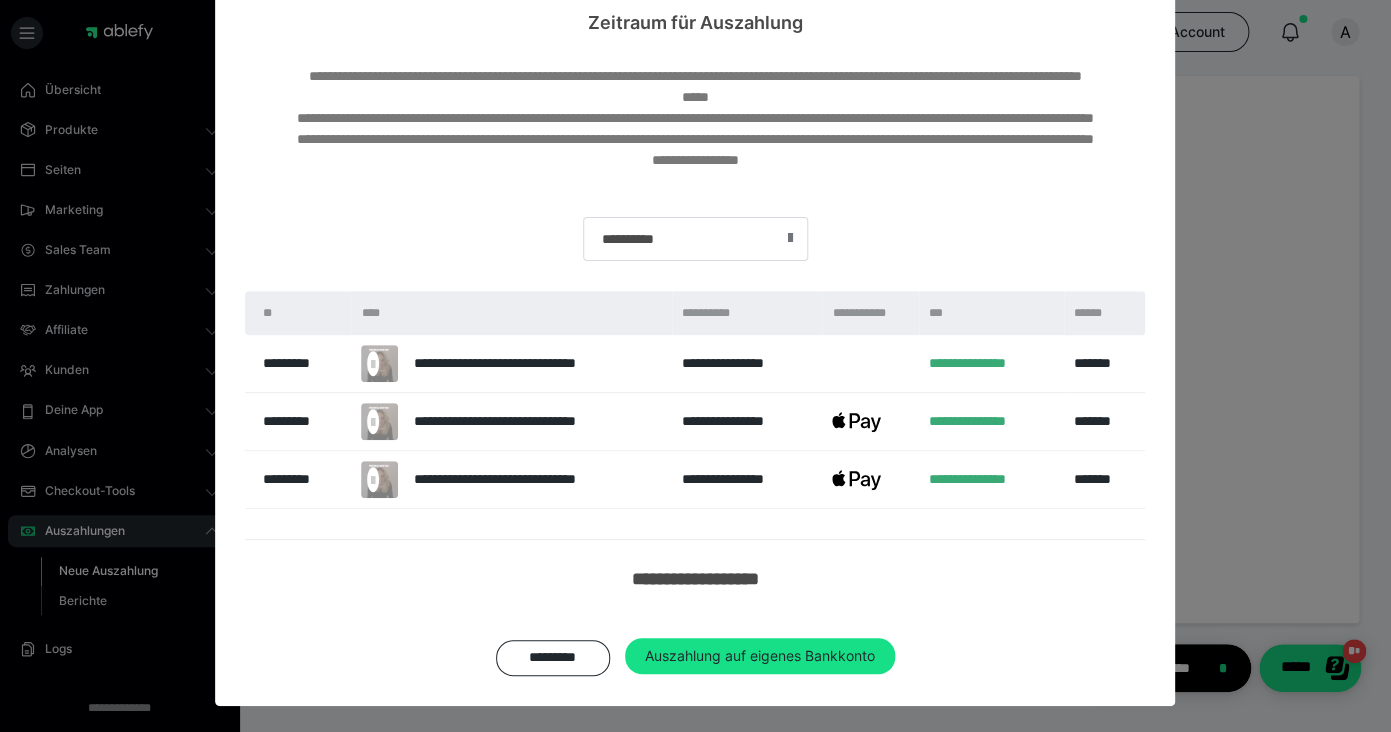 click on "**********" at bounding box center (695, 371) 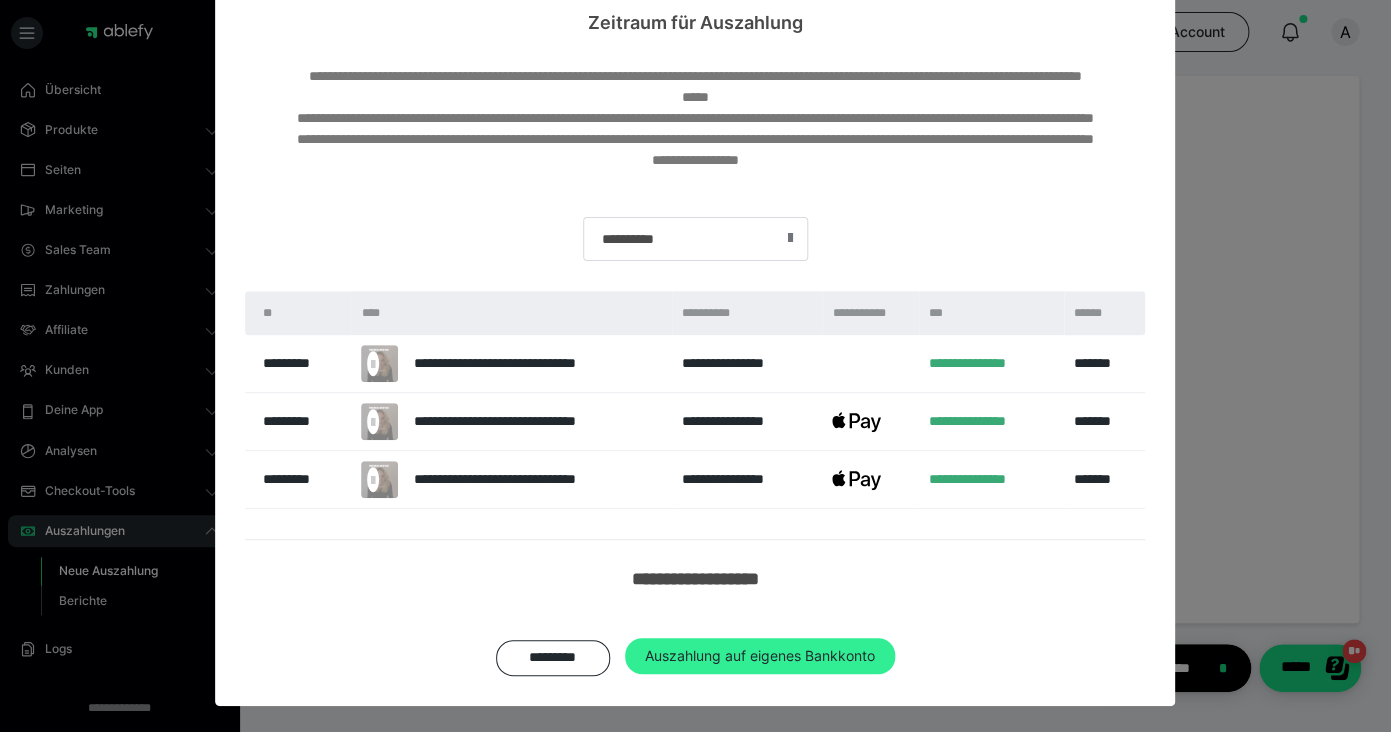 click on "Auszahlung auf eigenes Bankkonto" at bounding box center [760, 656] 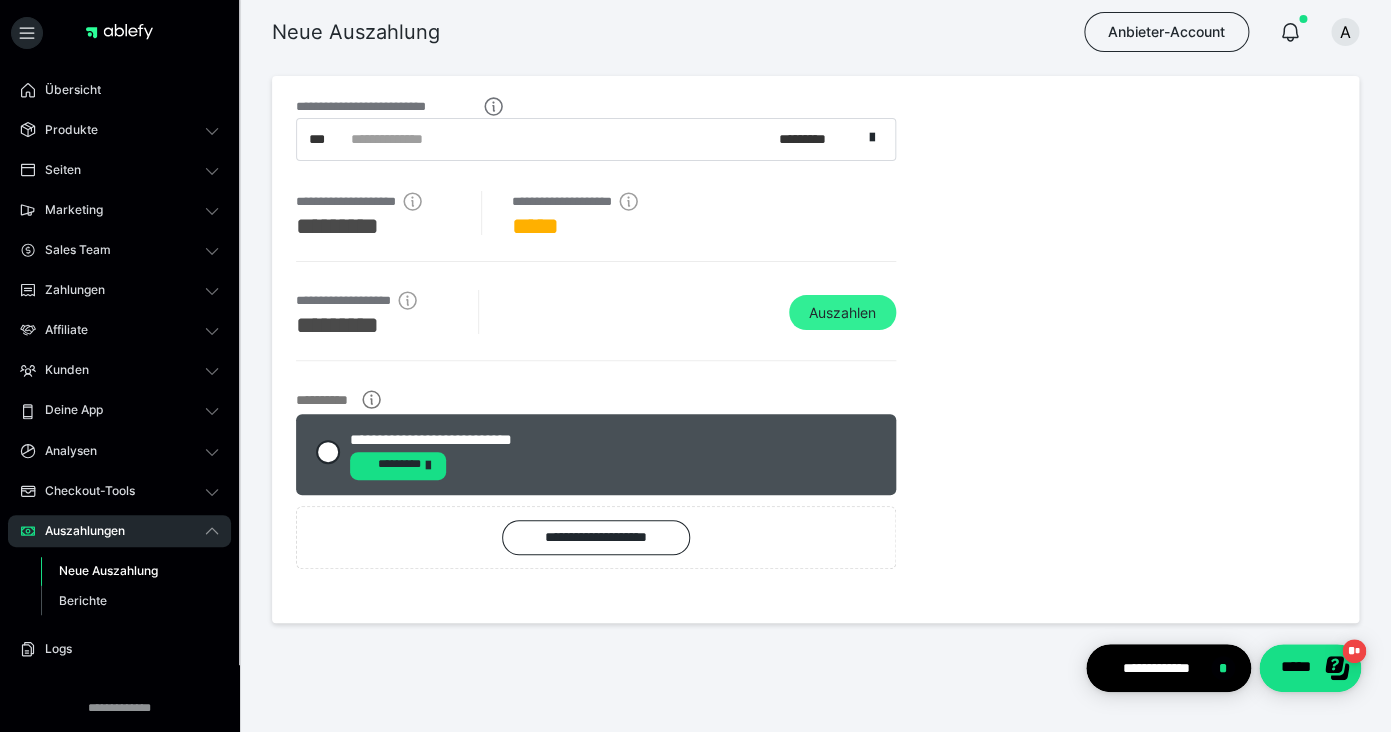 click on "Auszahlen" at bounding box center [842, 313] 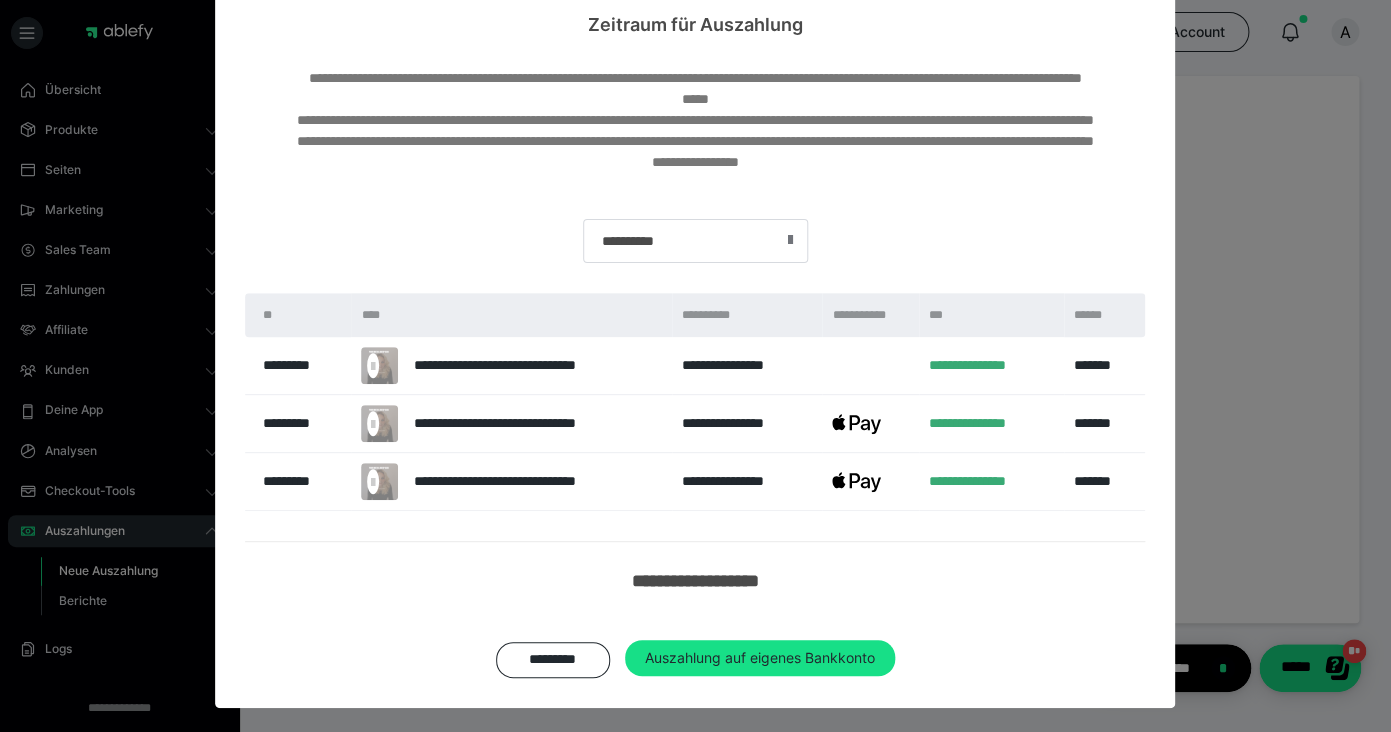 scroll, scrollTop: 69, scrollLeft: 0, axis: vertical 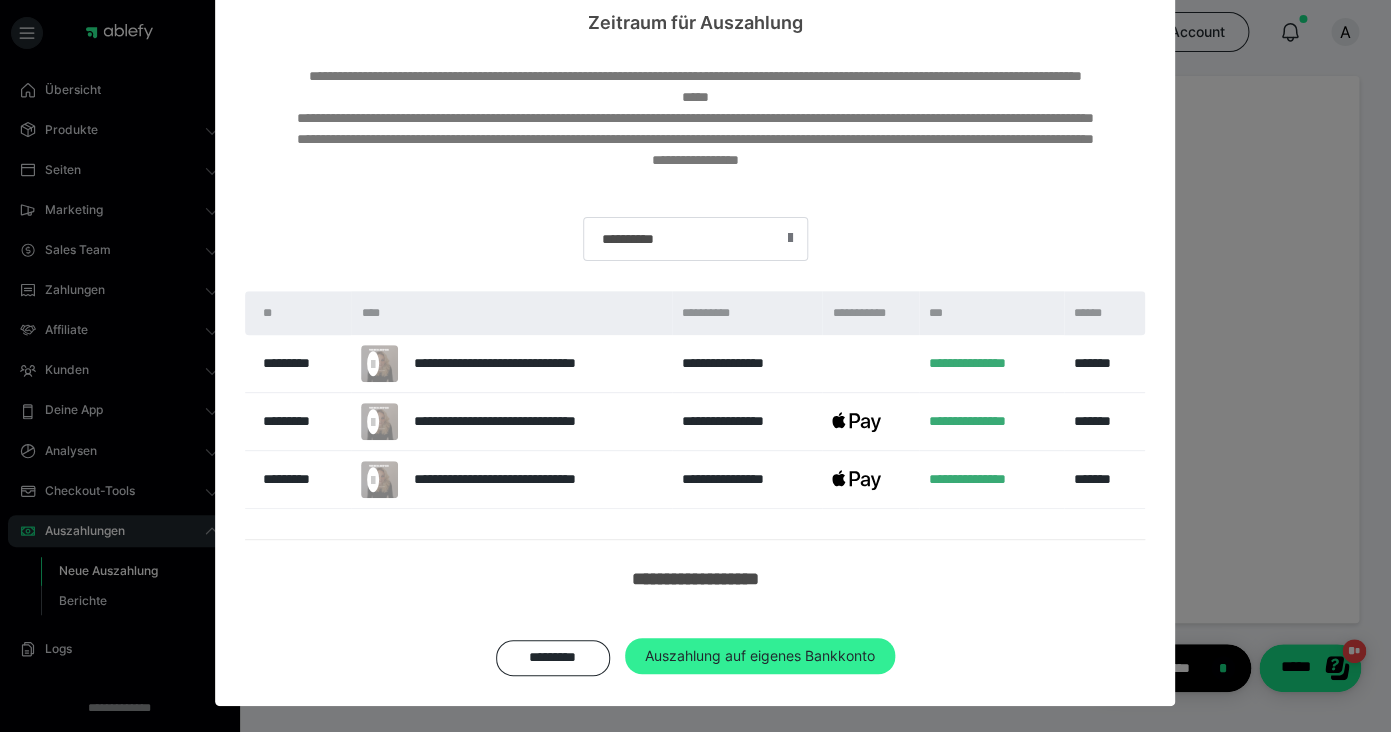 click on "Auszahlung auf eigenes Bankkonto" at bounding box center [760, 656] 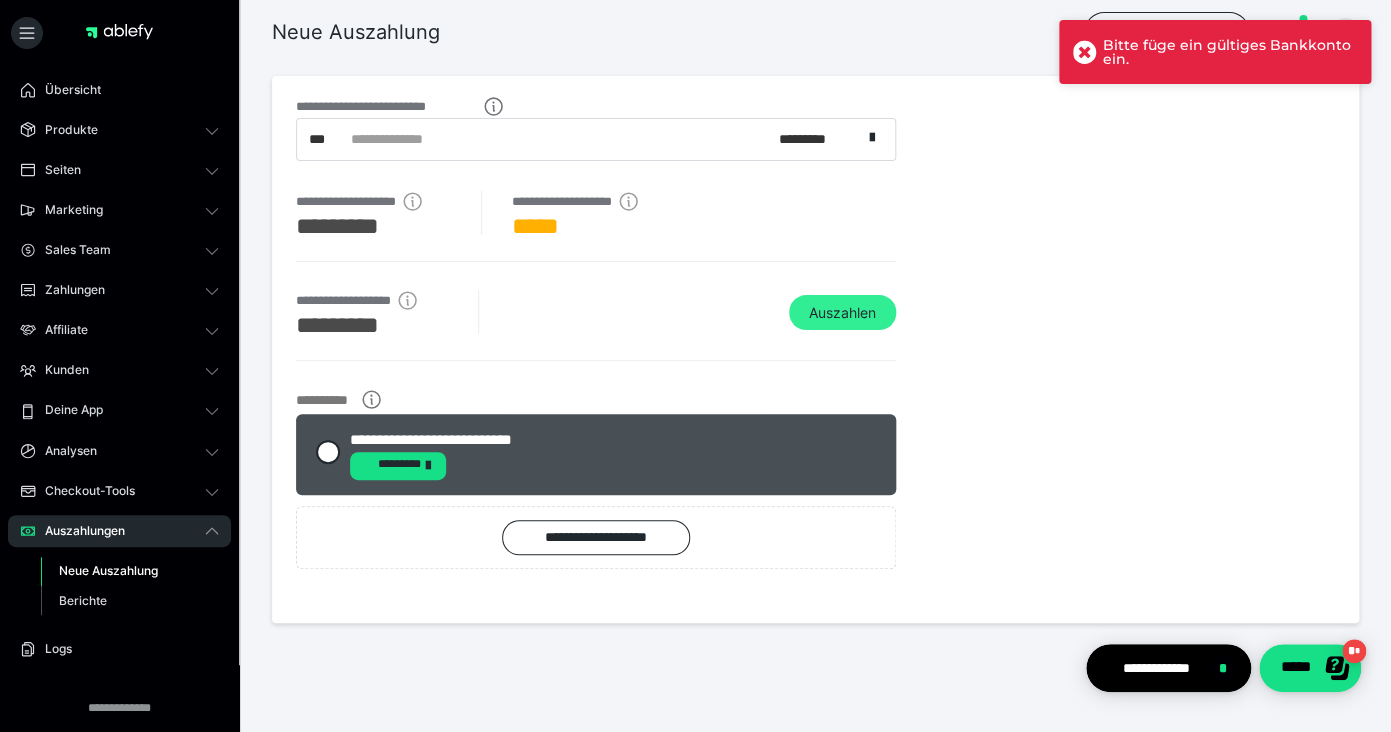 click on "Auszahlen" at bounding box center [842, 313] 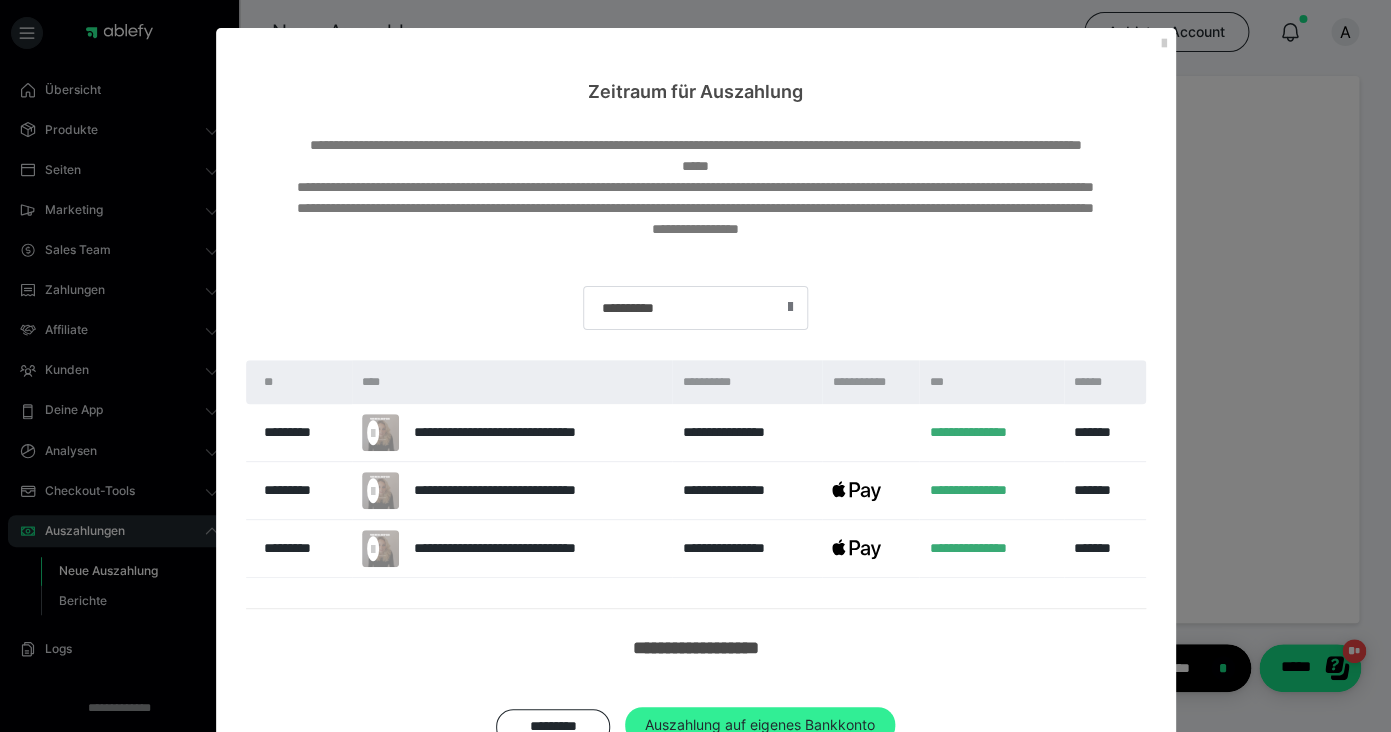 click on "Auszahlung auf eigenes Bankkonto" at bounding box center (760, 725) 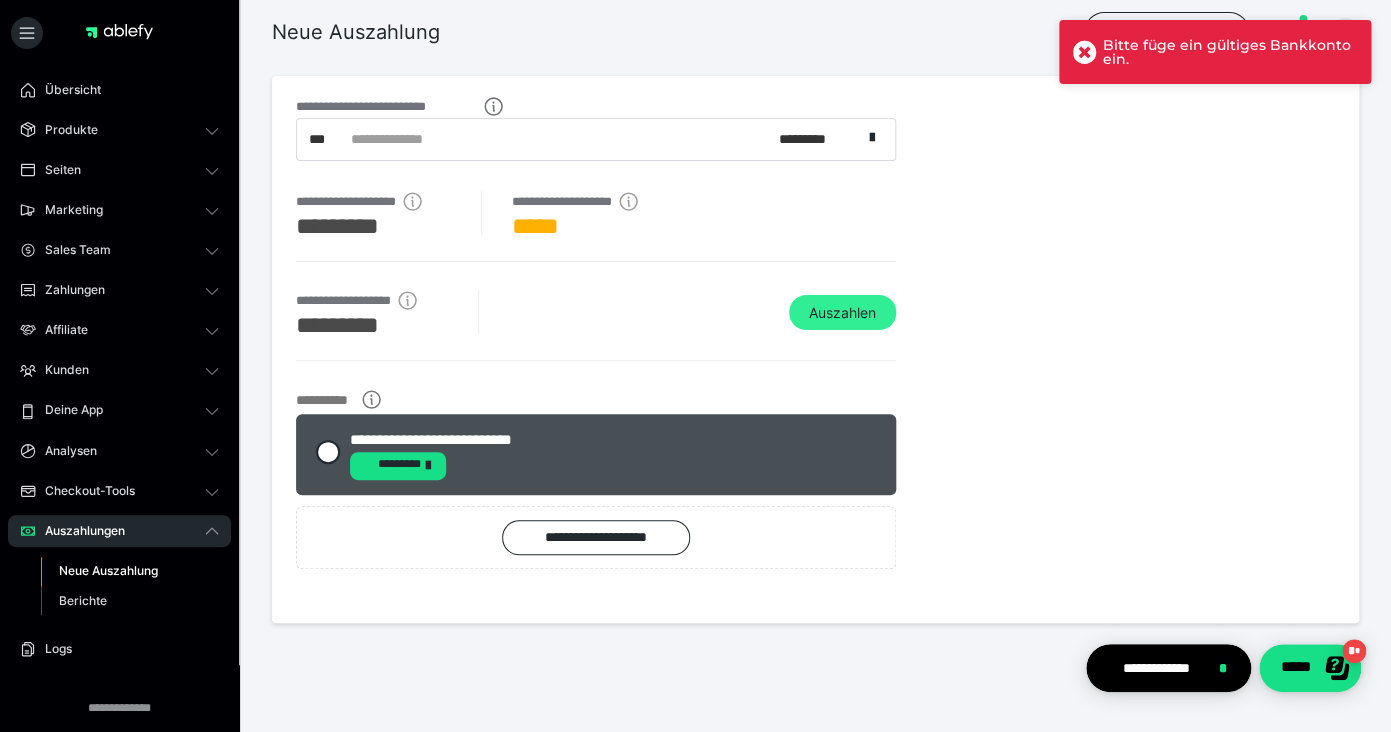 click on "Auszahlen" at bounding box center (842, 313) 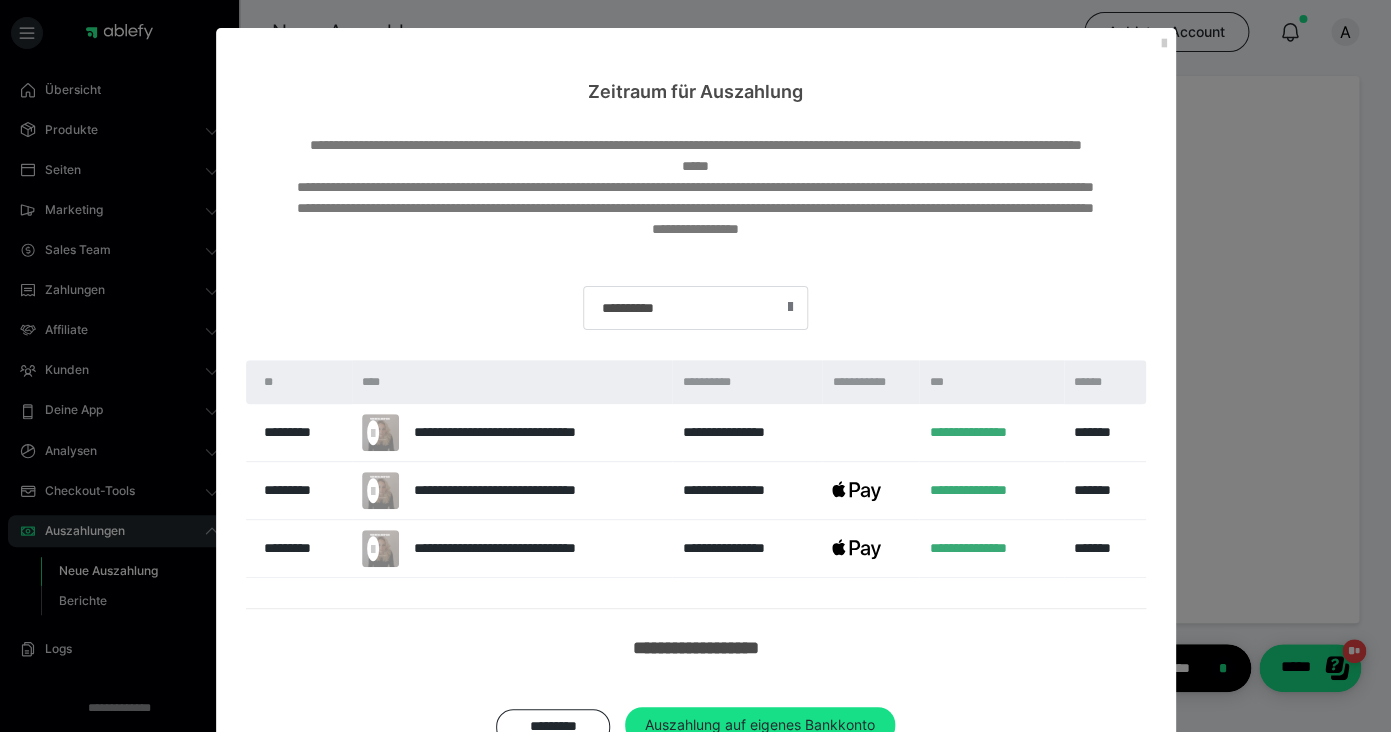 scroll, scrollTop: 69, scrollLeft: 0, axis: vertical 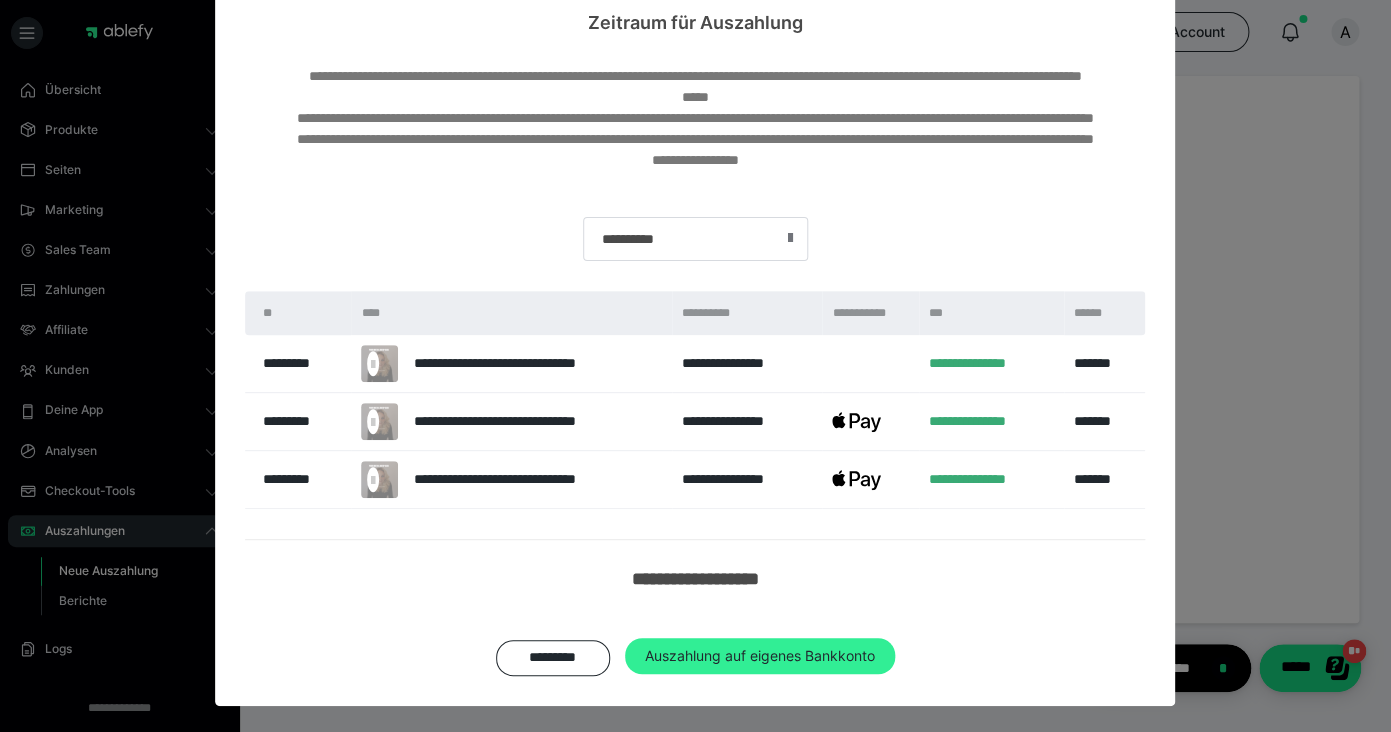 click on "Auszahlung auf eigenes Bankkonto" at bounding box center (760, 656) 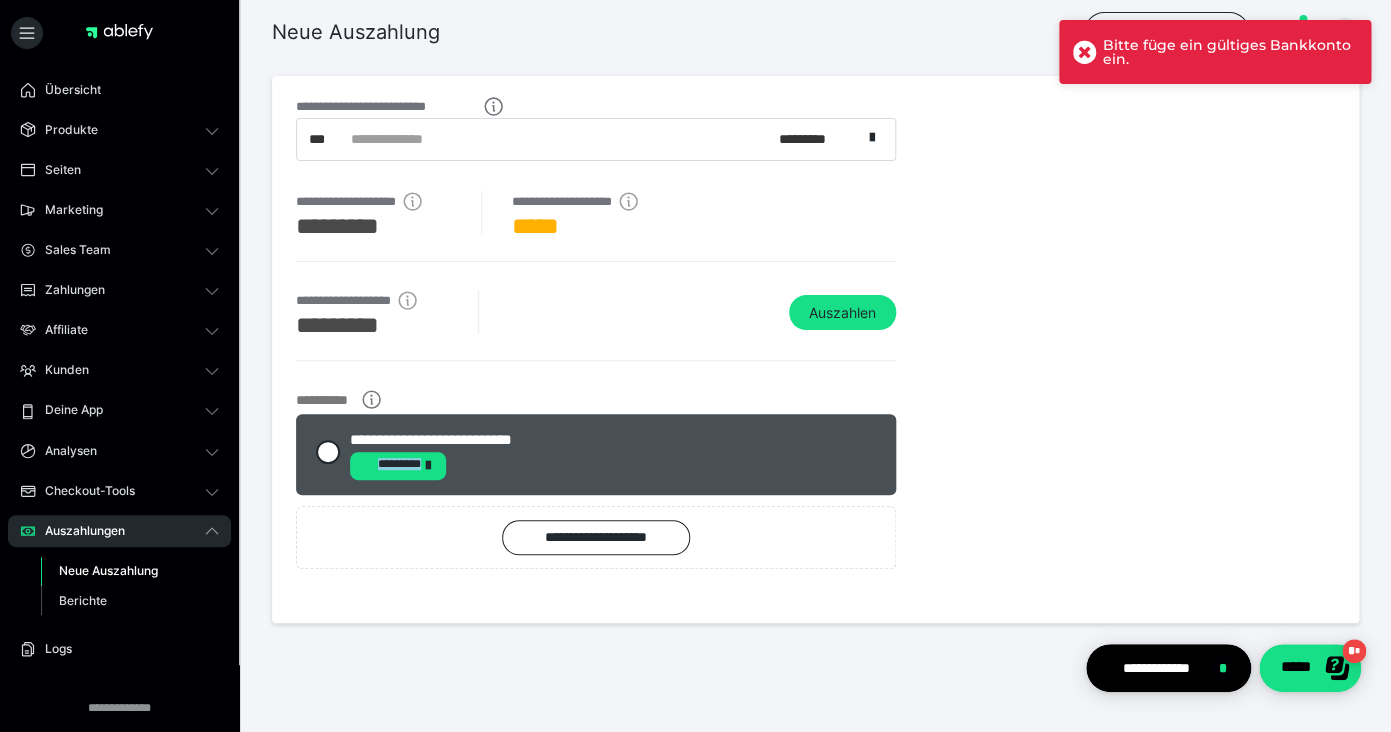 click on "*********" at bounding box center [398, 466] 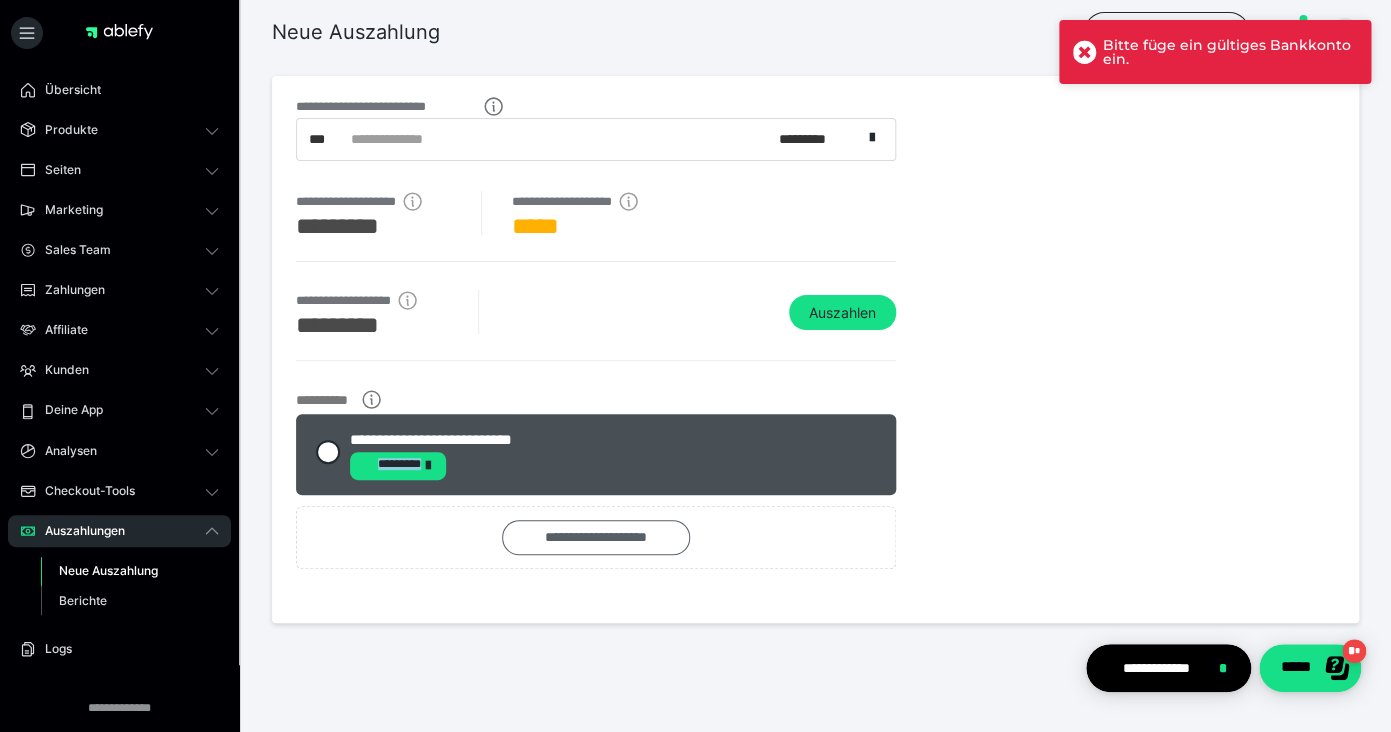 click on "**********" at bounding box center [596, 538] 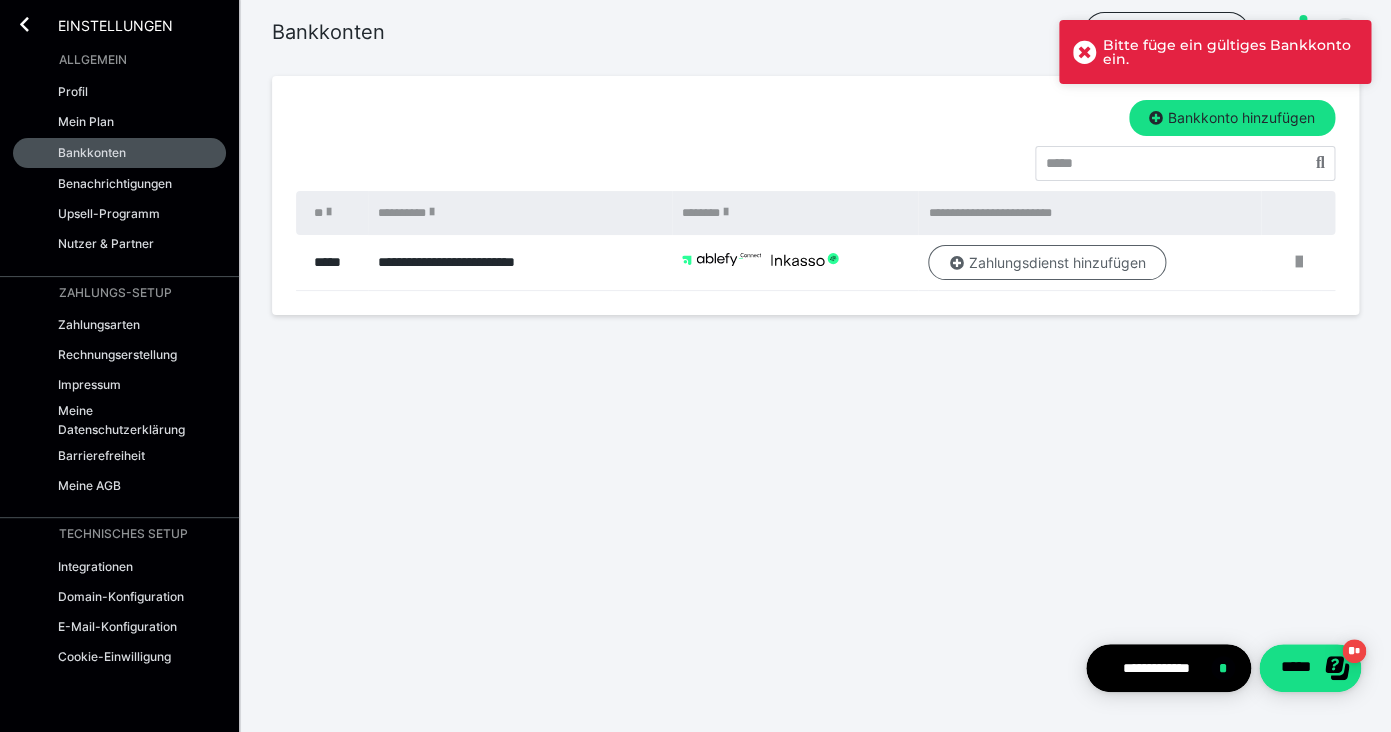 click on "Zahlungsdienst hinzufügen" at bounding box center [1047, 263] 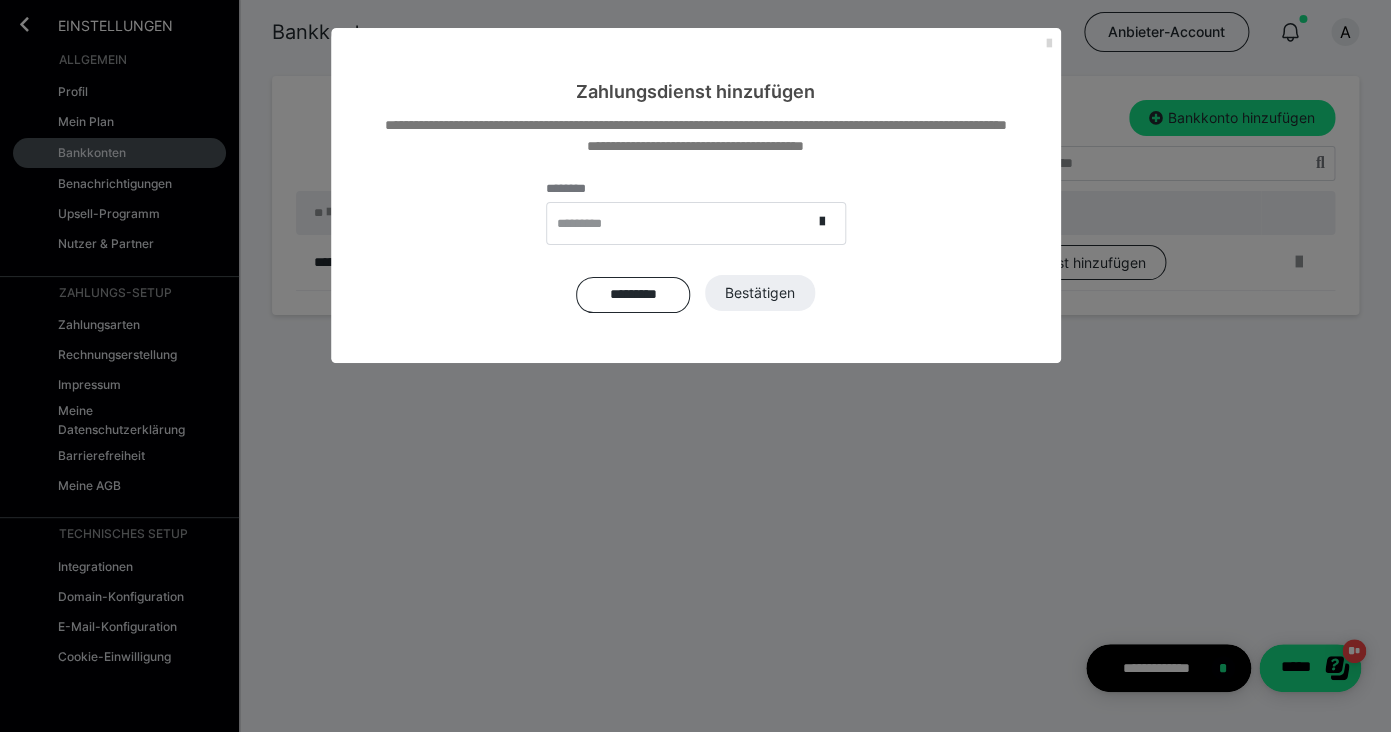 click at bounding box center (1049, 44) 